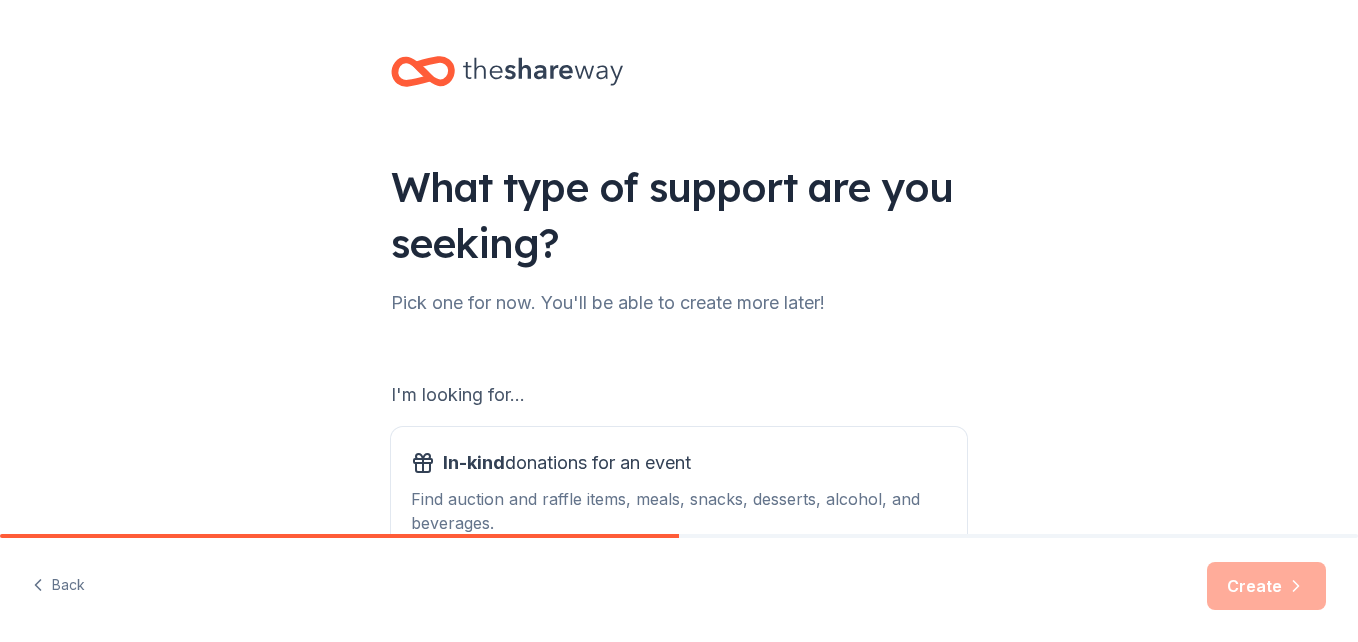 scroll, scrollTop: 0, scrollLeft: 0, axis: both 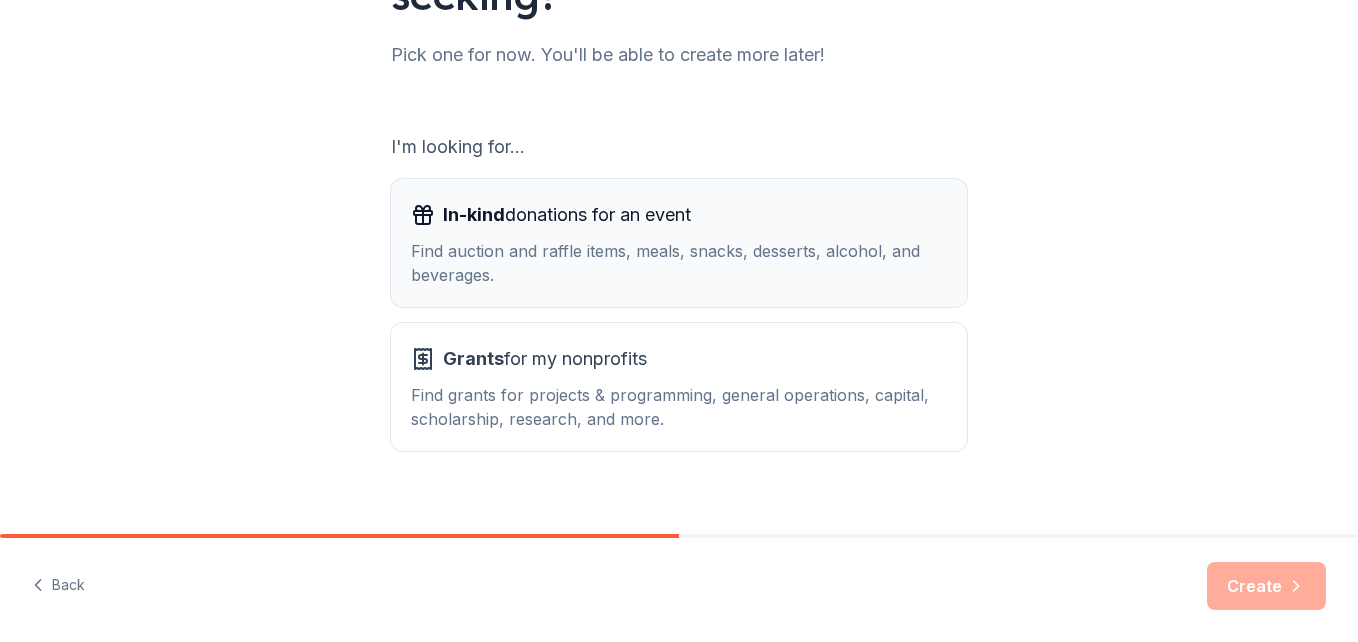 click on "In-kind  donations for an event Find auction and raffle items, meals, snacks, desserts, alcohol, and beverages." at bounding box center (679, 243) 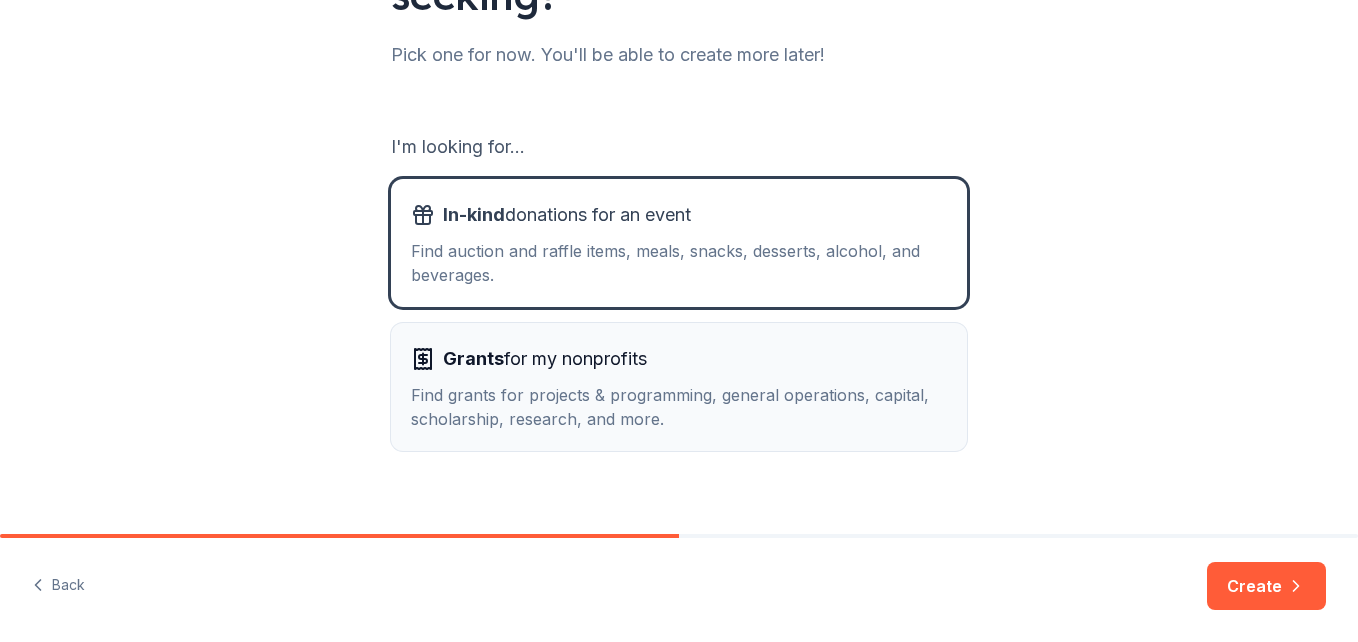 click on "Find grants for projects & programming, general operations, capital, scholarship, research, and more." at bounding box center [679, 407] 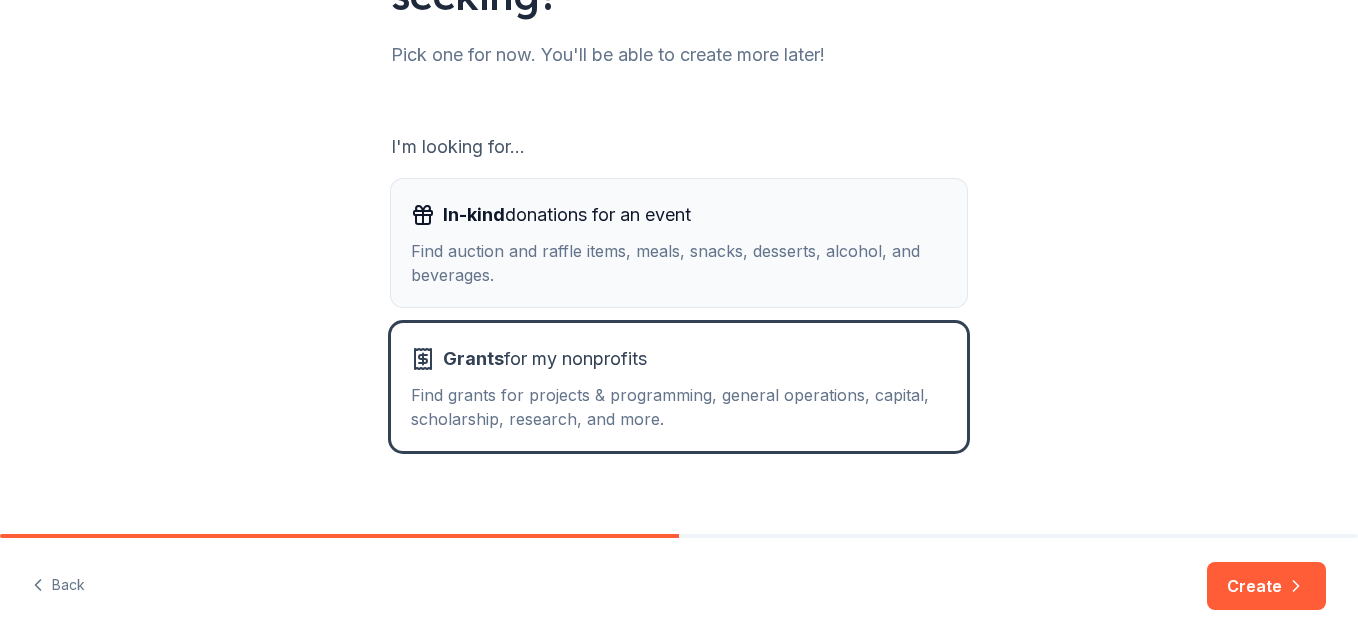 click on "In-kind  donations for an event Find auction and raffle items, meals, snacks, desserts, alcohol, and beverages." at bounding box center [679, 243] 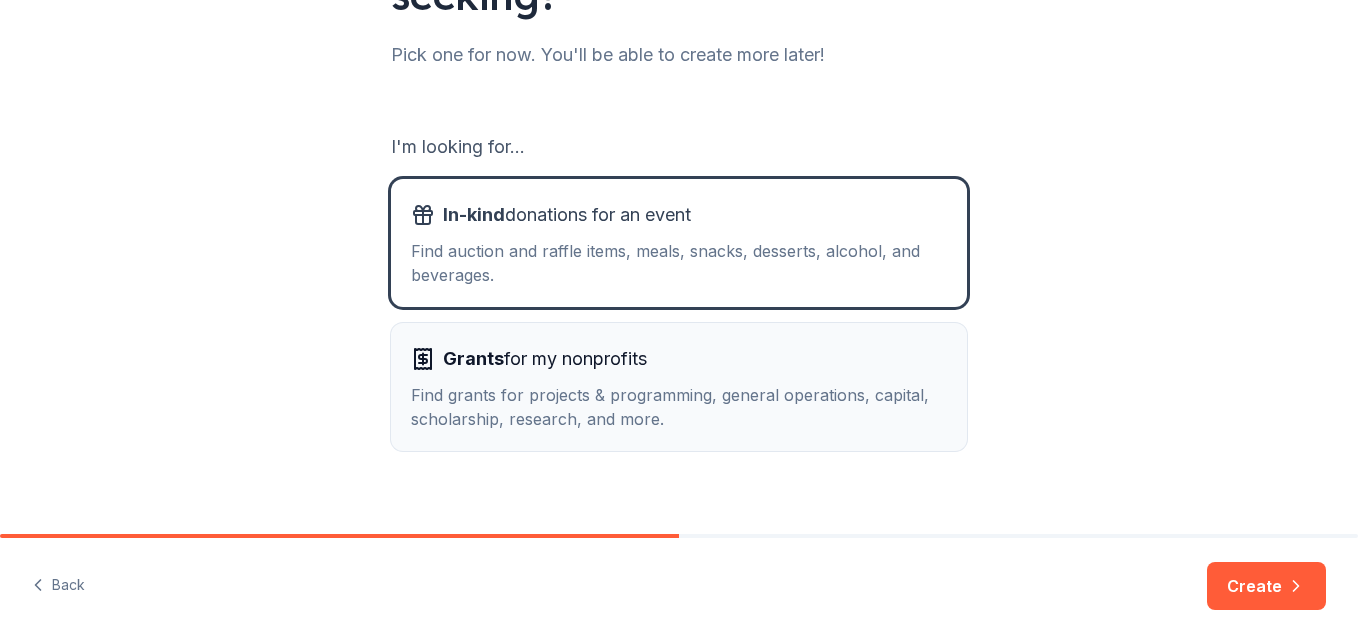 click on "Find grants for projects & programming, general operations, capital, scholarship, research, and more." at bounding box center [679, 407] 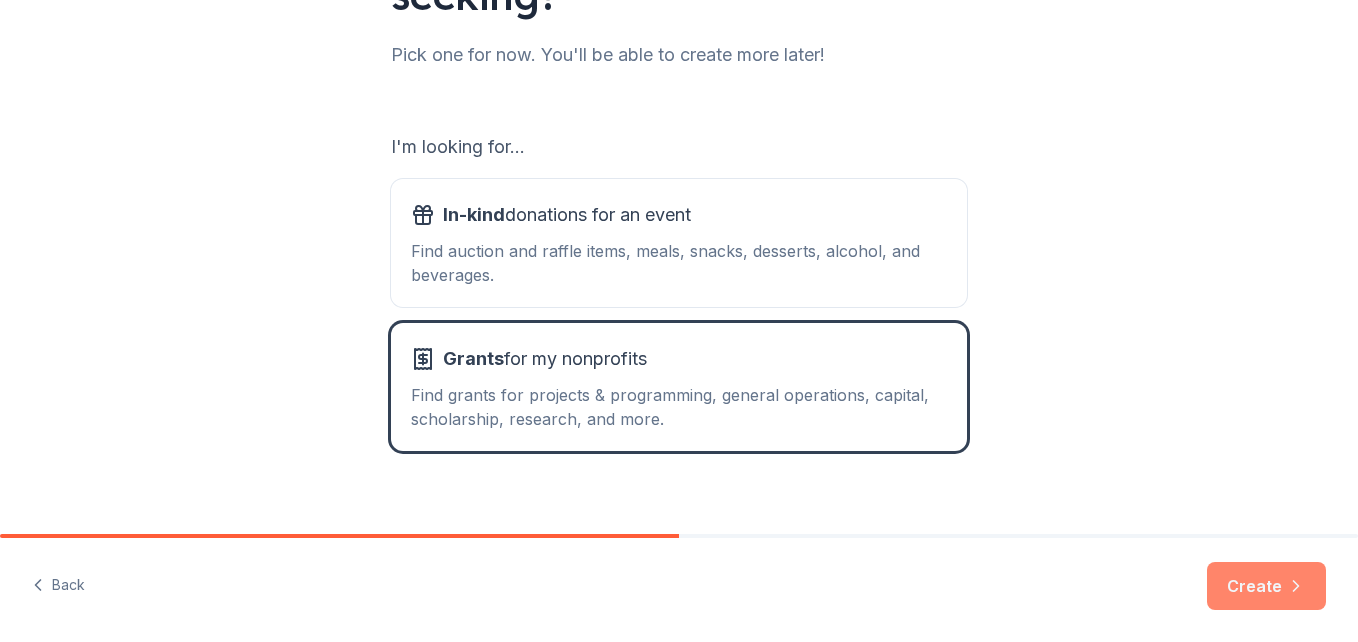click on "Create" at bounding box center [1266, 586] 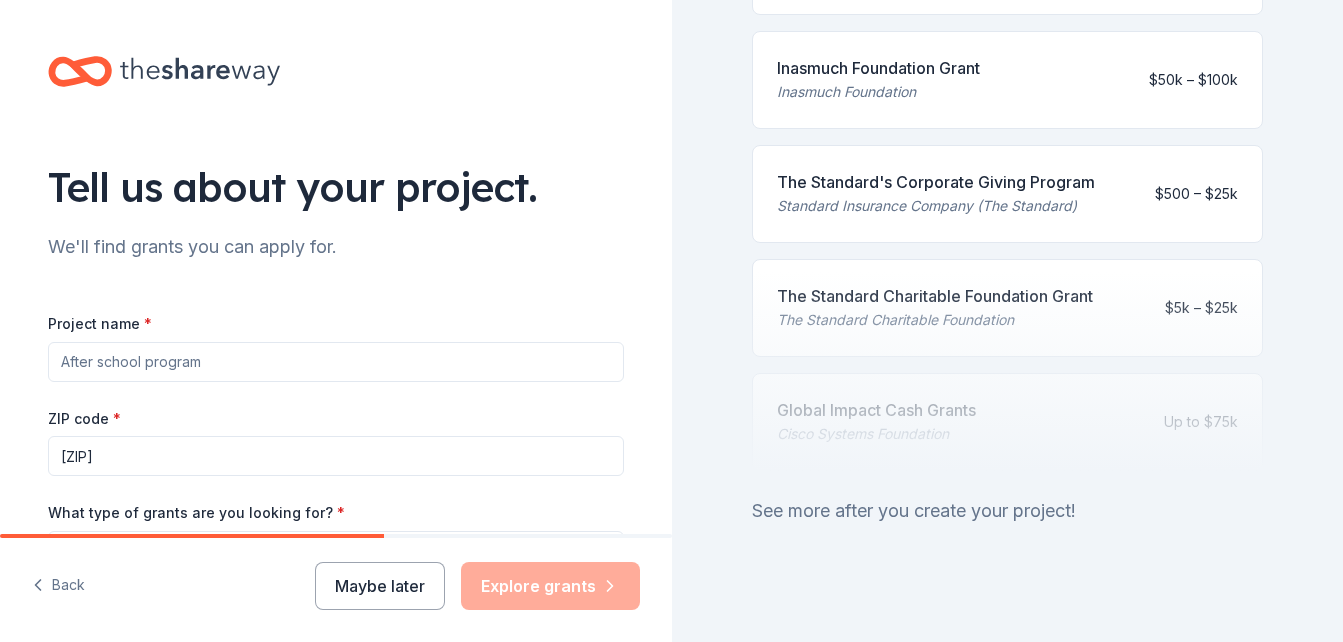 scroll, scrollTop: 1027, scrollLeft: 0, axis: vertical 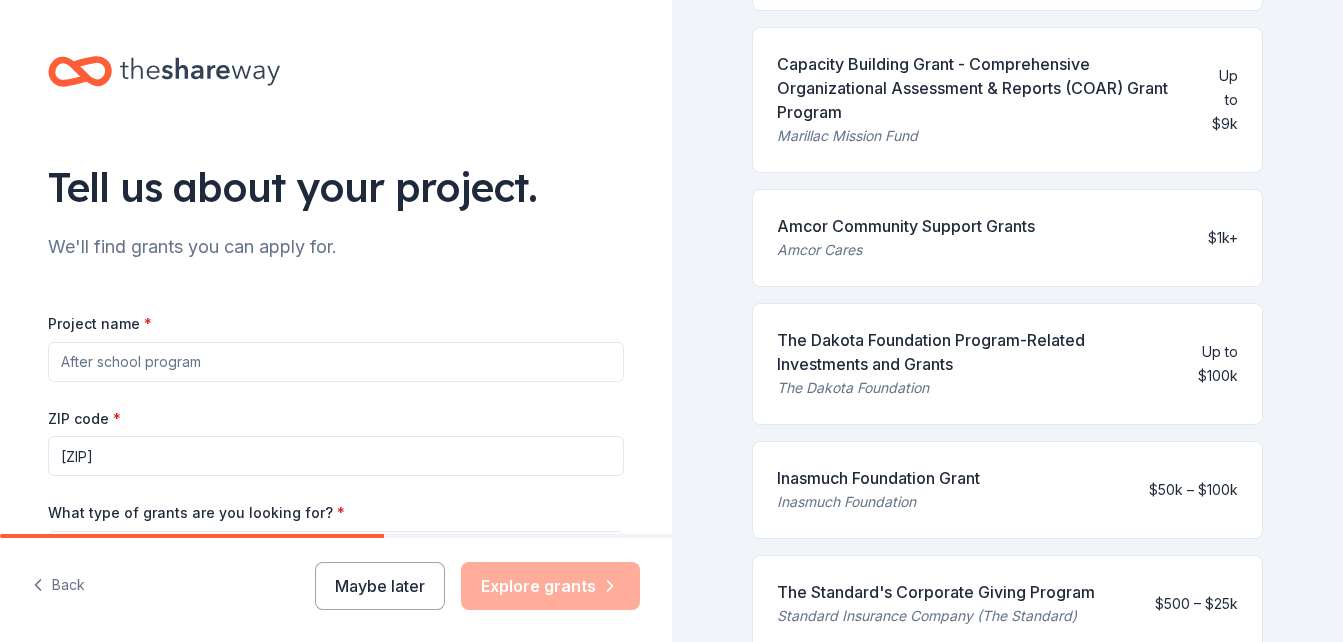 click on "Amcor Cares" at bounding box center (906, 250) 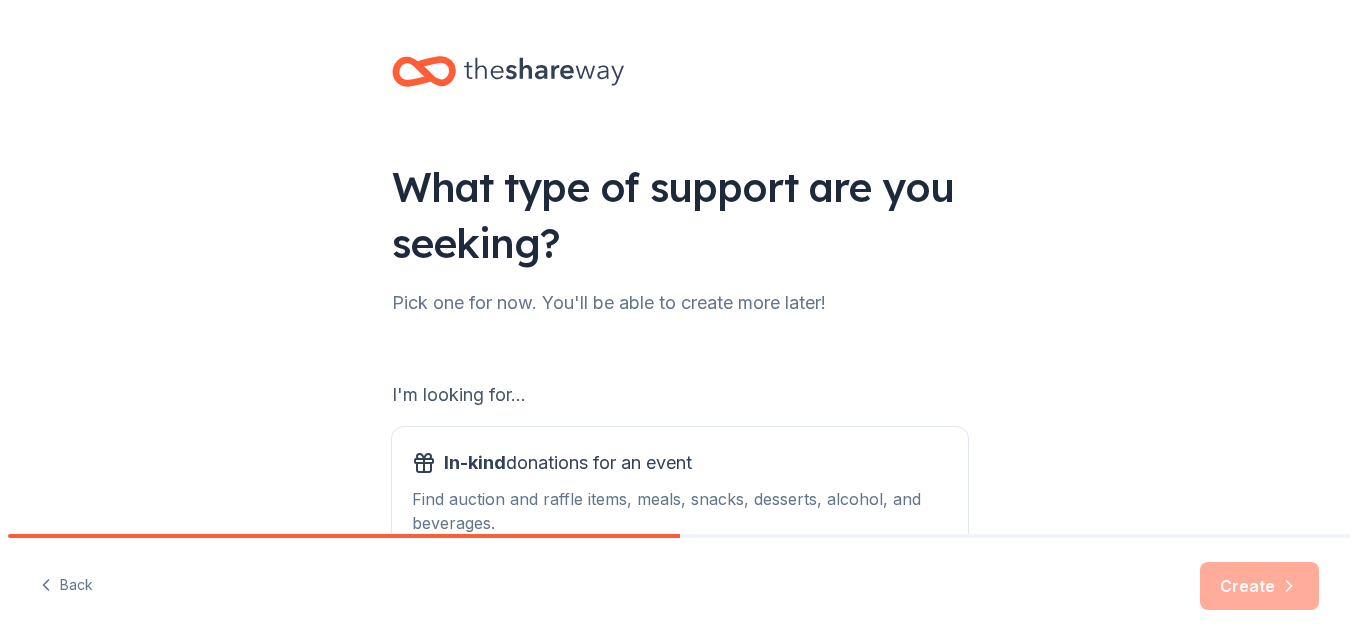 scroll, scrollTop: 0, scrollLeft: 0, axis: both 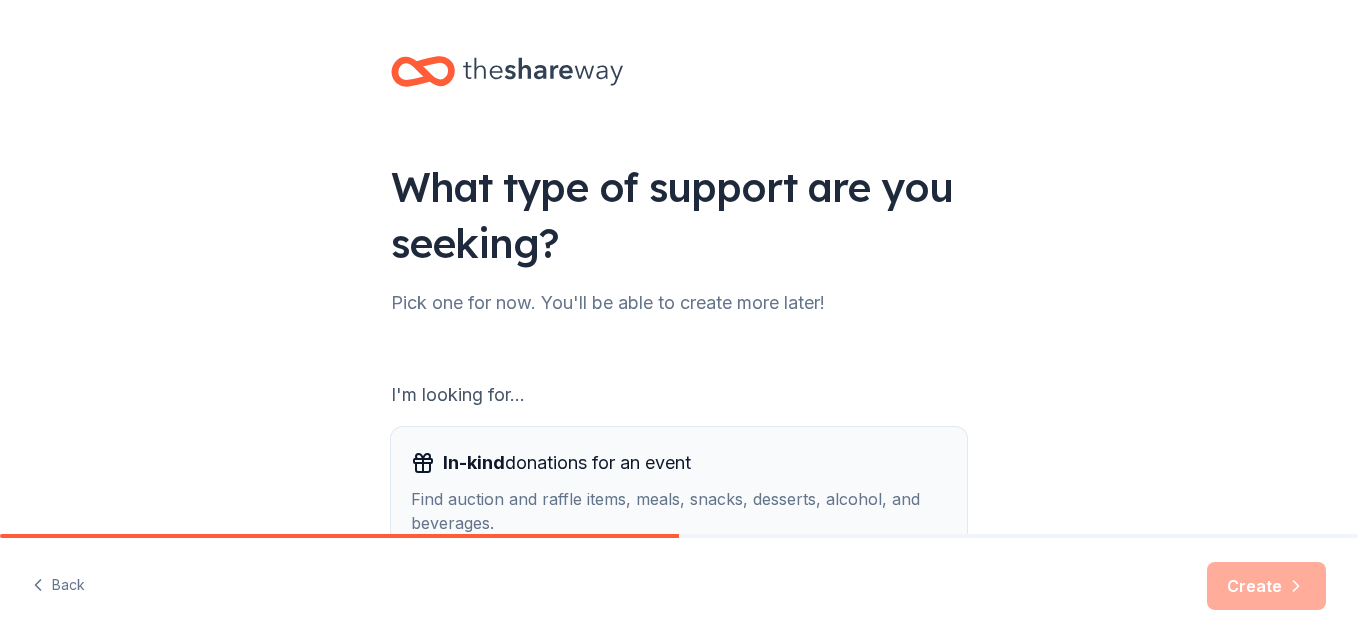 click on "In-kind  donations for an event" at bounding box center (567, 463) 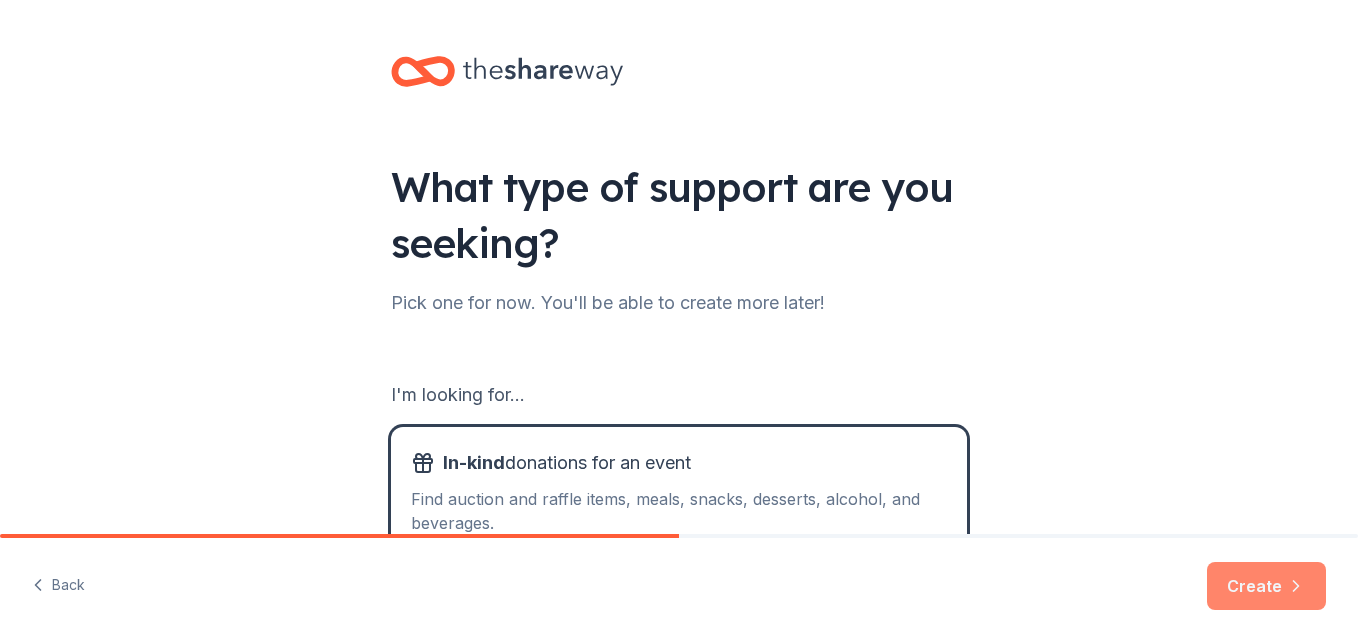 click on "Create" at bounding box center (1266, 586) 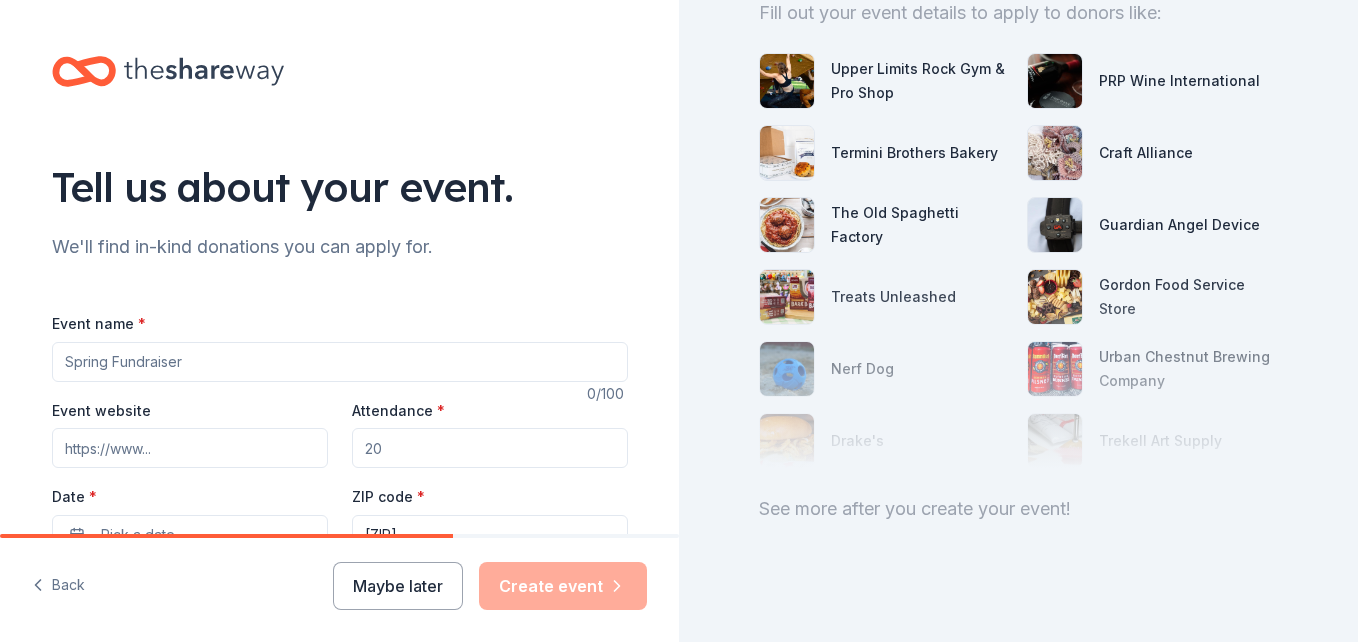 scroll, scrollTop: 224, scrollLeft: 0, axis: vertical 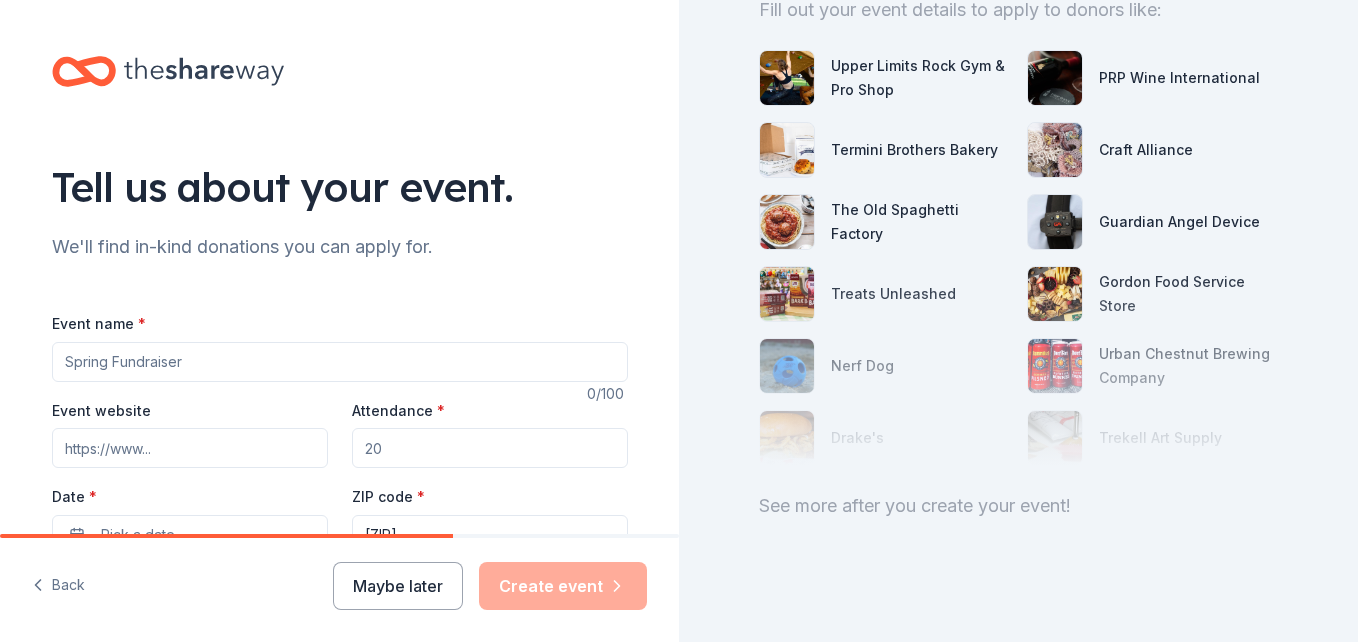 click on "Event name *" at bounding box center (340, 362) 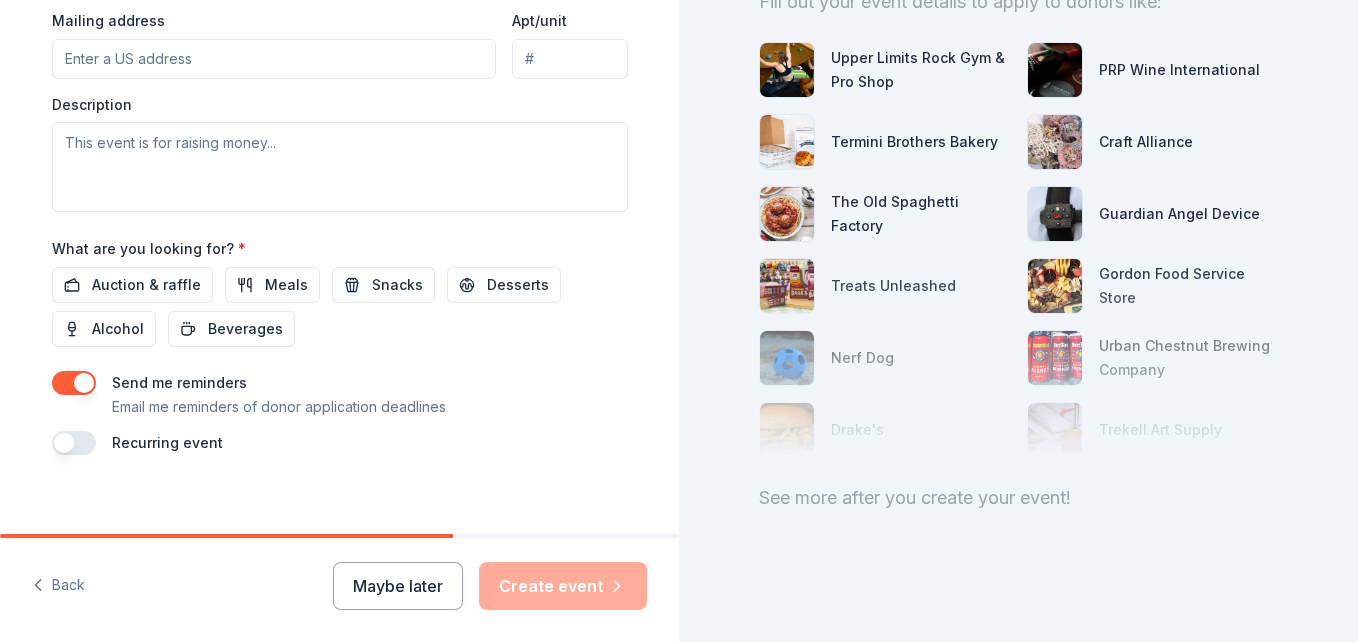 scroll, scrollTop: 797, scrollLeft: 0, axis: vertical 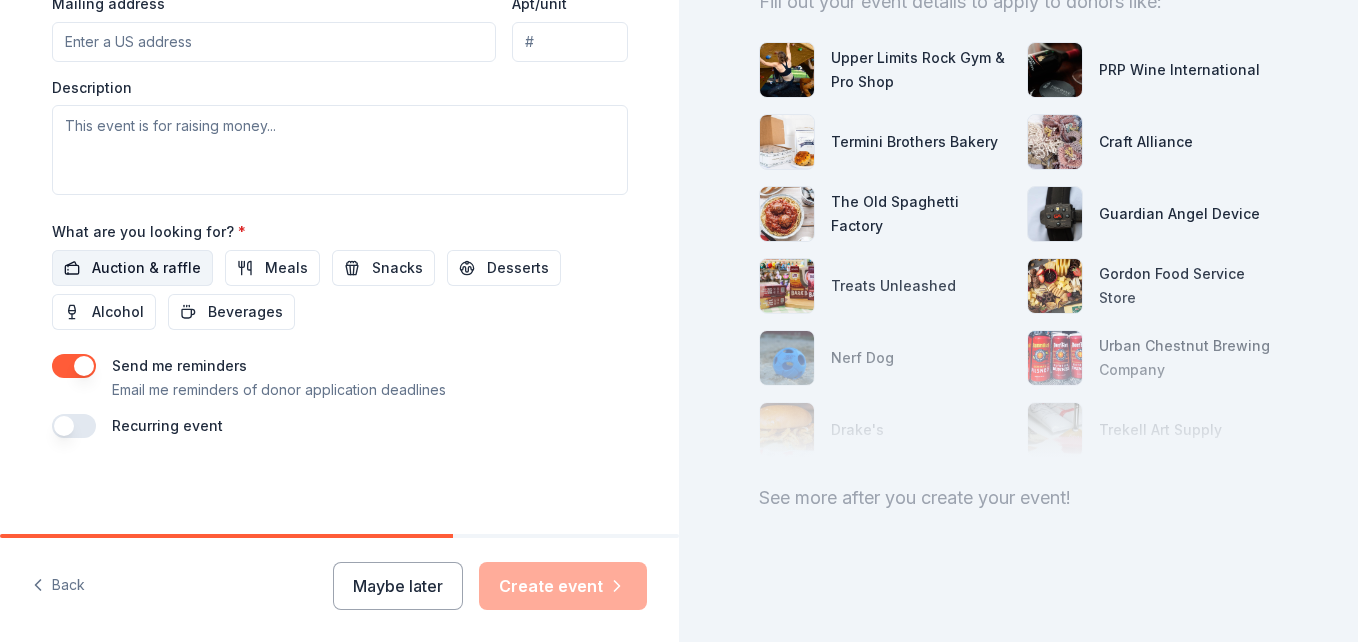 click on "Auction & raffle" at bounding box center [146, 268] 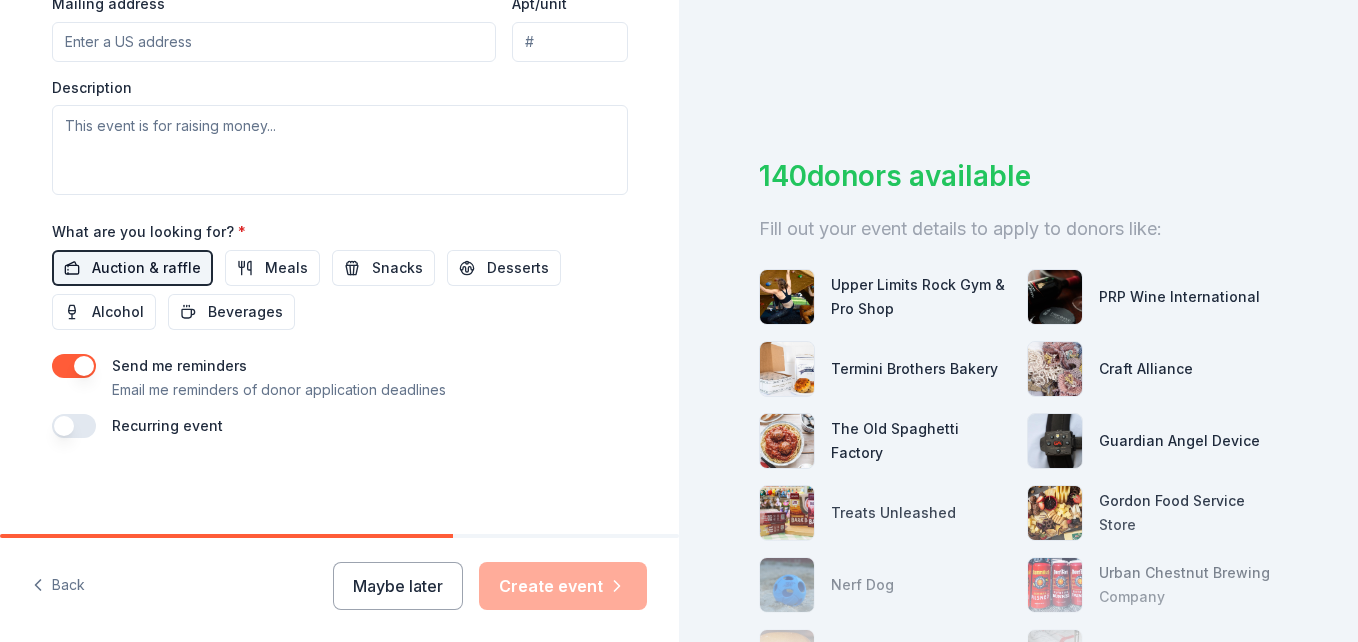 scroll, scrollTop: 247, scrollLeft: 0, axis: vertical 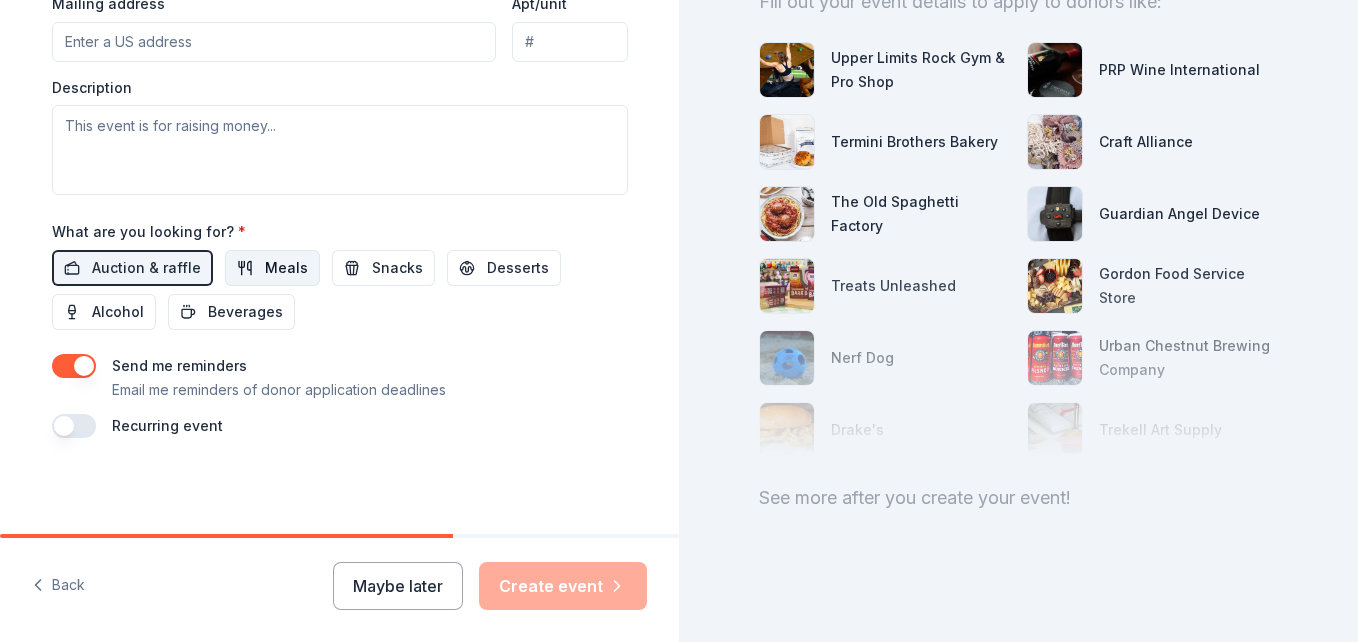 click on "Meals" at bounding box center [286, 268] 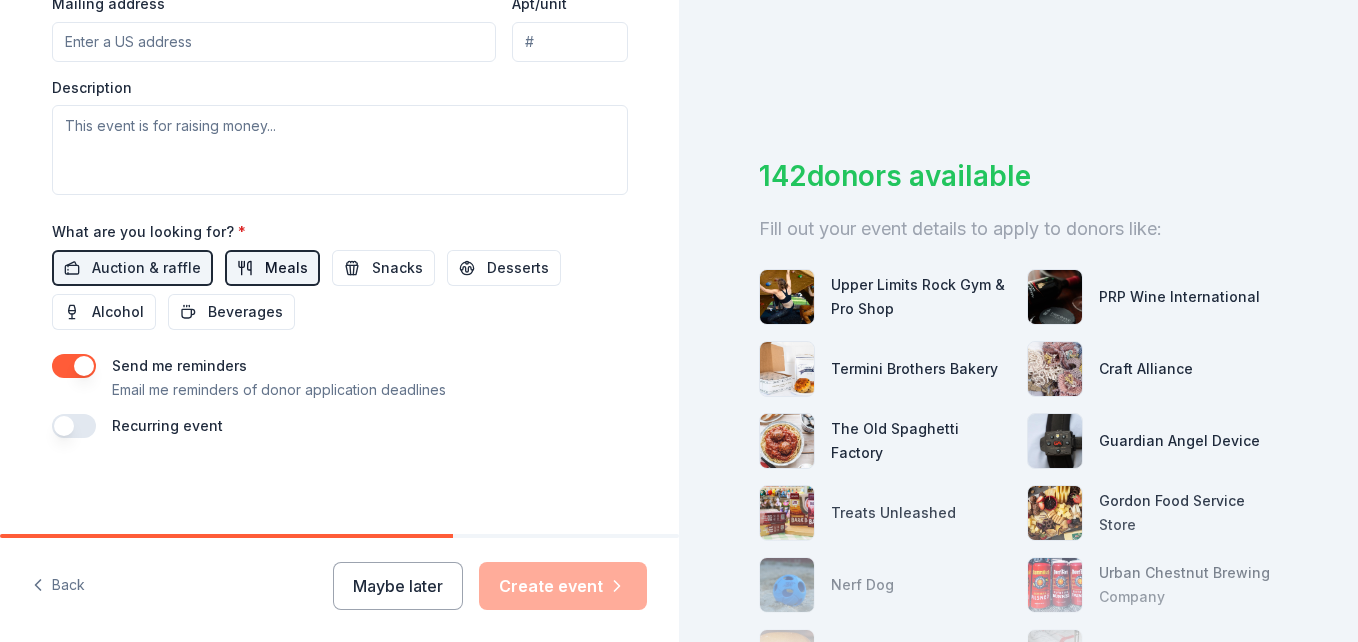 scroll, scrollTop: 247, scrollLeft: 0, axis: vertical 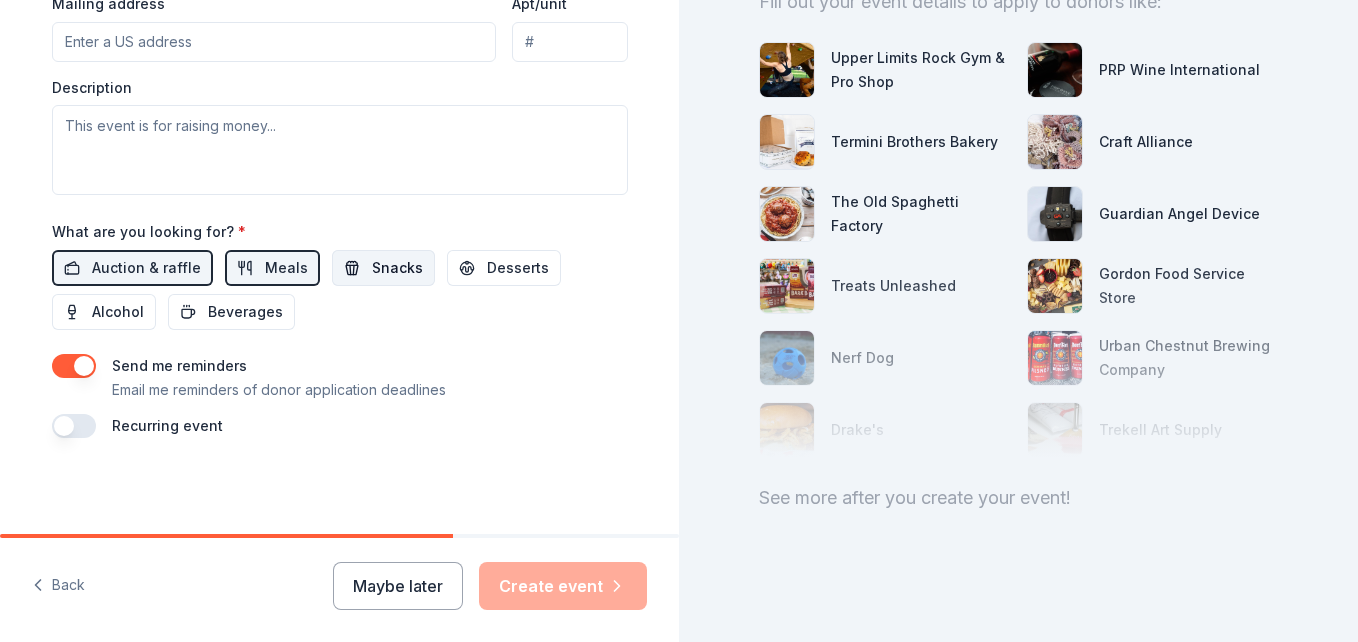 click on "Snacks" at bounding box center [397, 268] 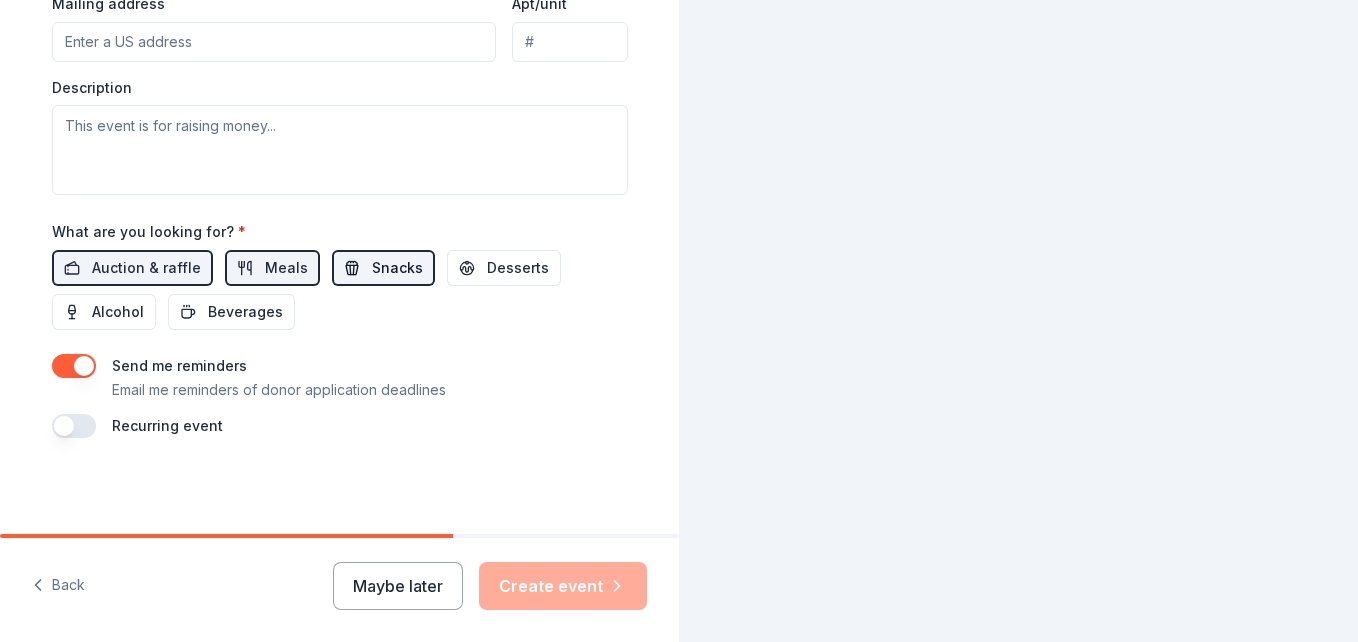 scroll, scrollTop: 5, scrollLeft: 0, axis: vertical 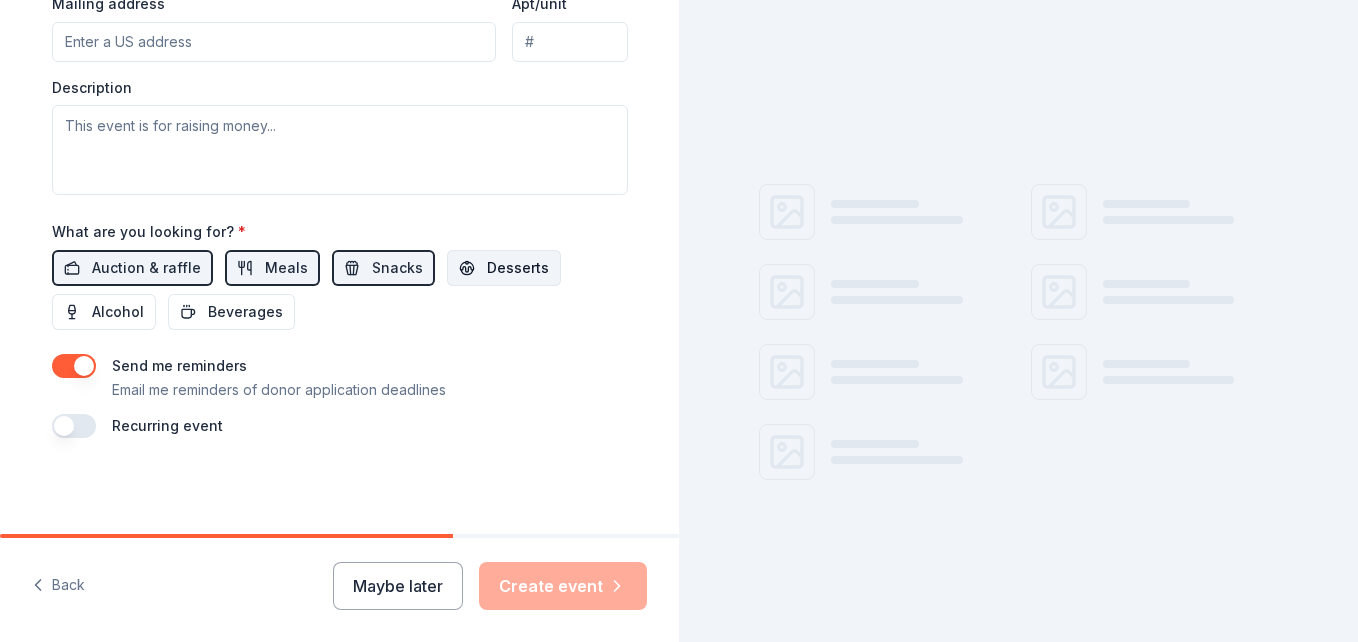 click on "Desserts" at bounding box center (518, 268) 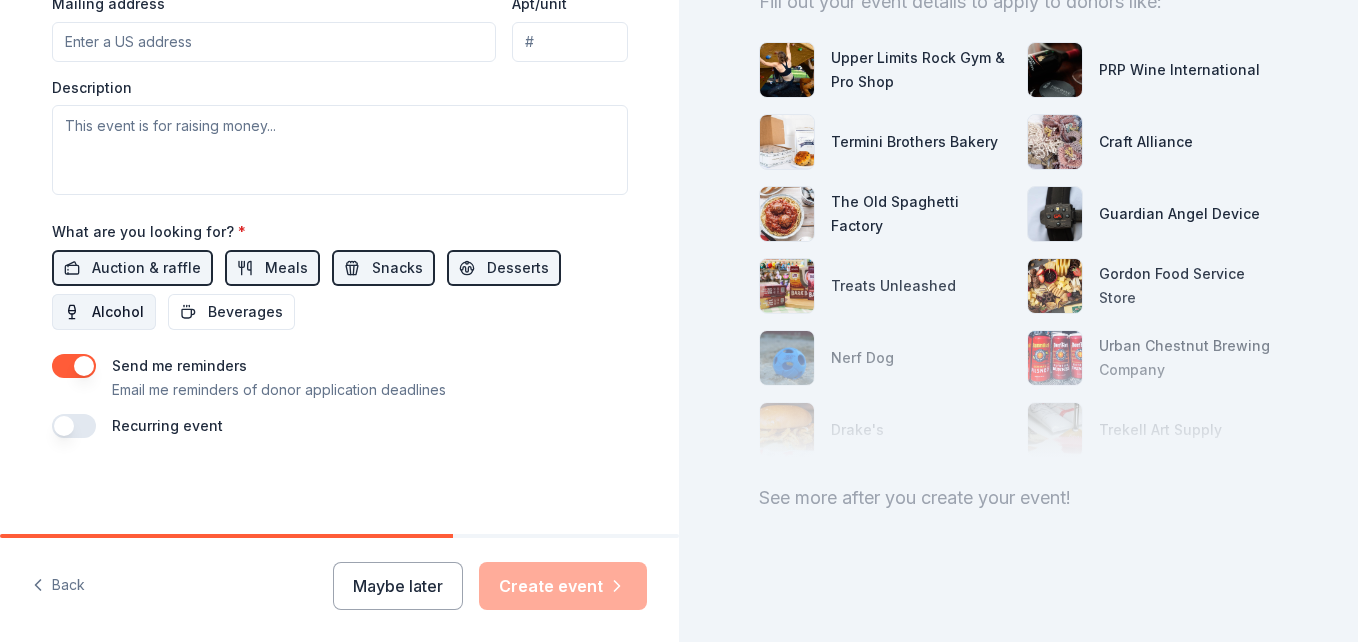 click on "Alcohol" at bounding box center [118, 312] 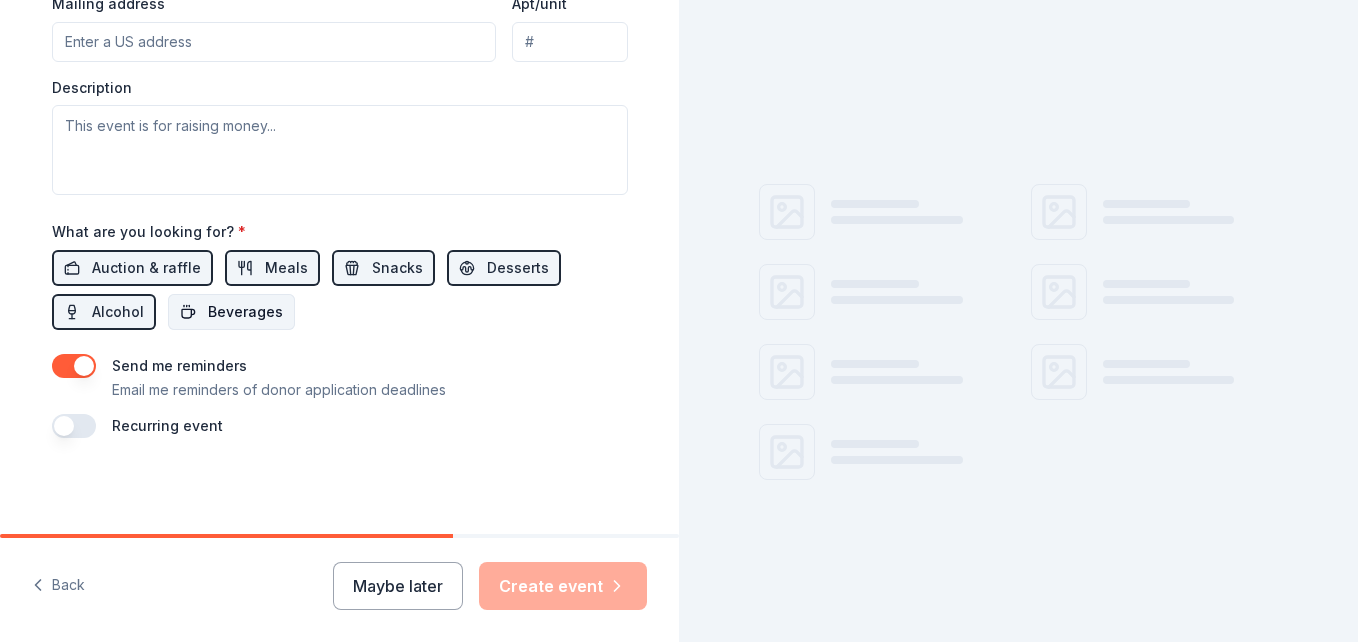 click on "Beverages" at bounding box center [245, 312] 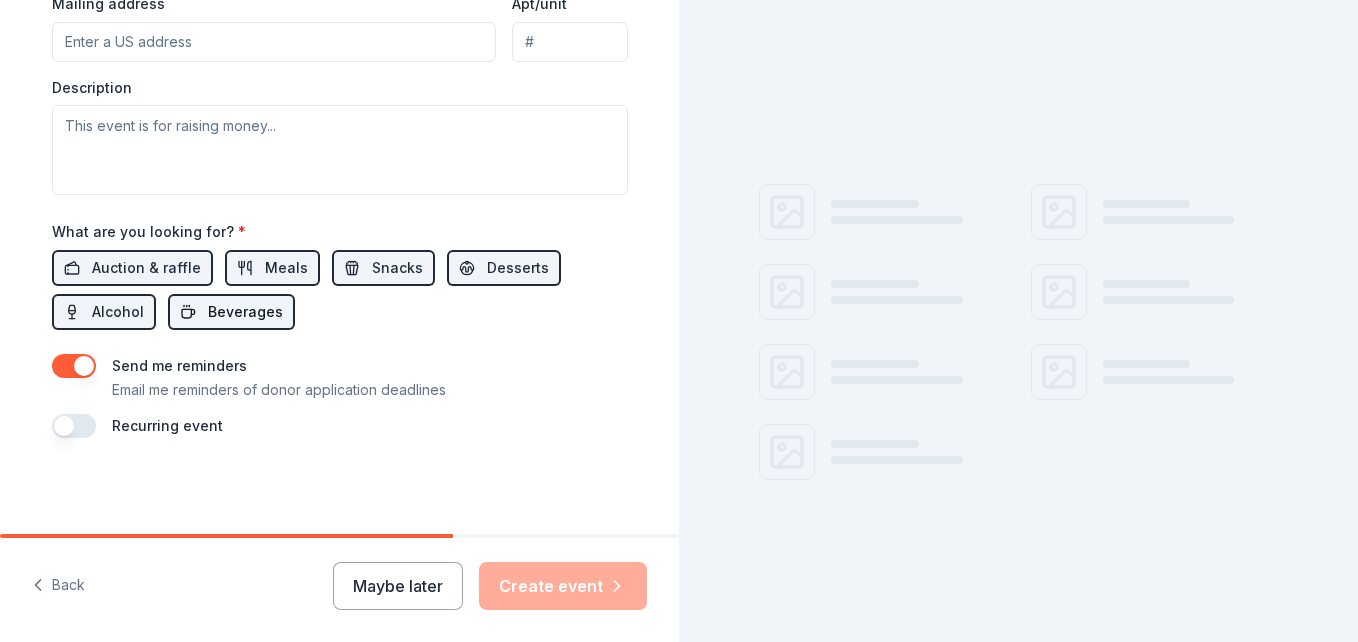 scroll, scrollTop: 247, scrollLeft: 0, axis: vertical 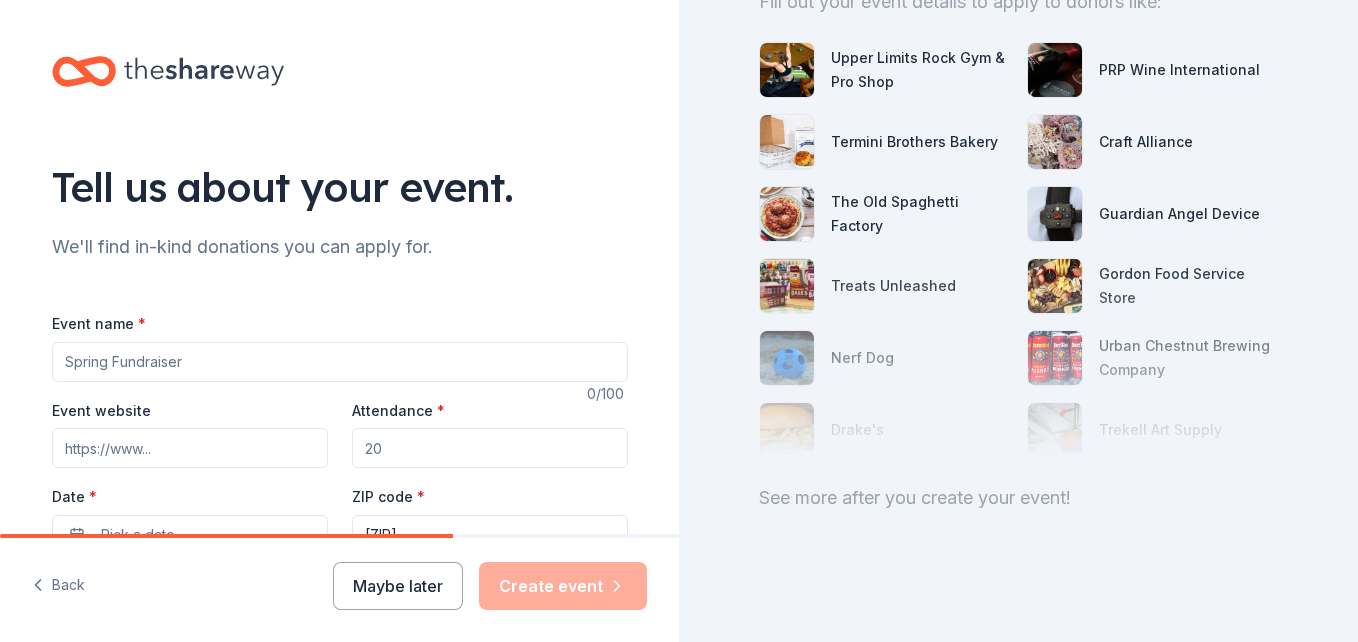 click on "Event name *" at bounding box center (340, 362) 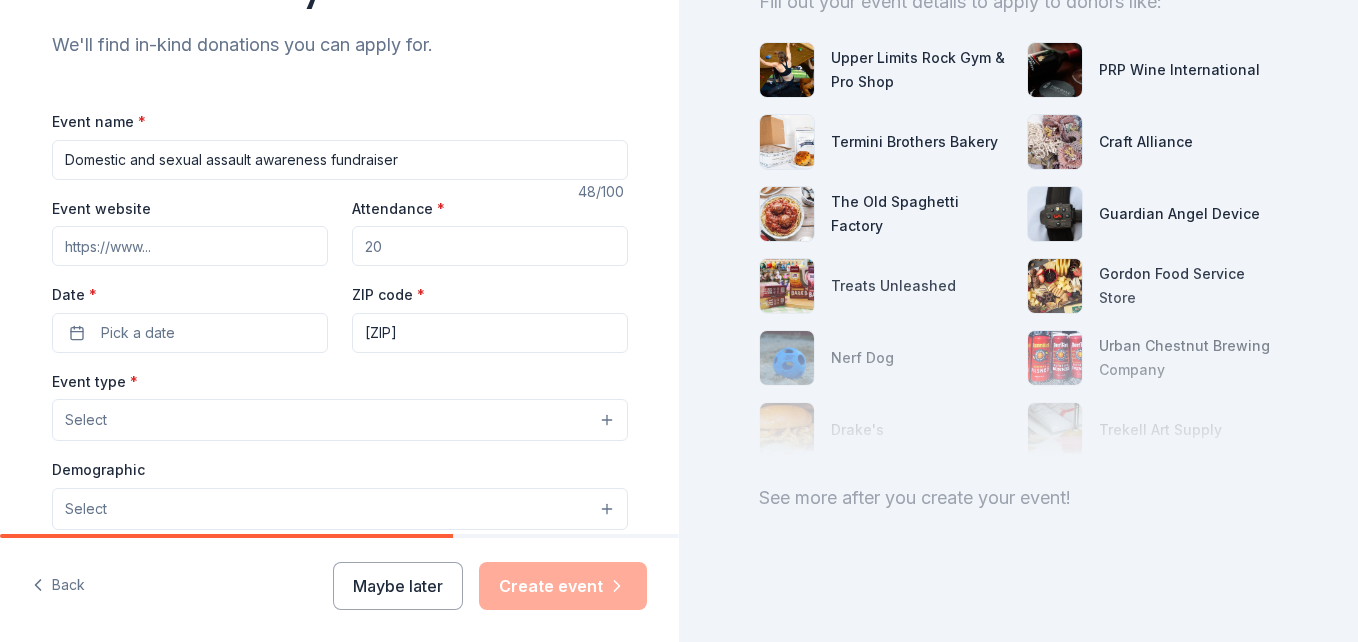 scroll, scrollTop: 188, scrollLeft: 0, axis: vertical 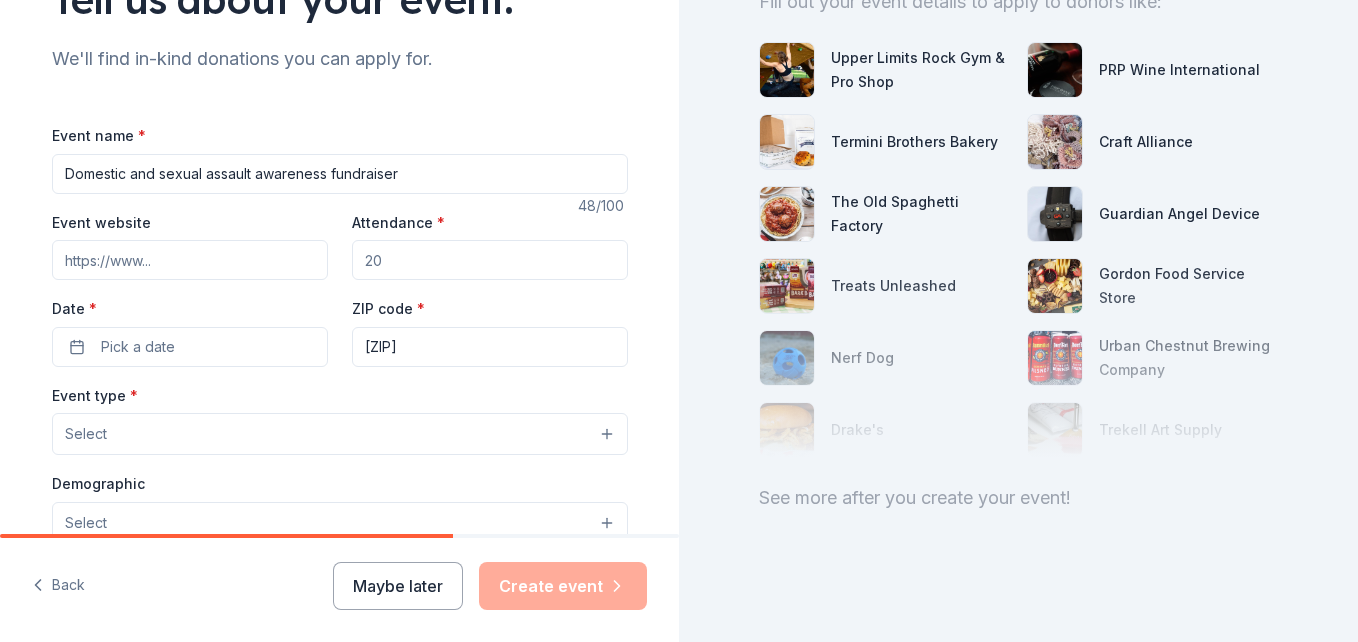 click on "Domestic and sexual assault awareness fundraiser" at bounding box center [340, 174] 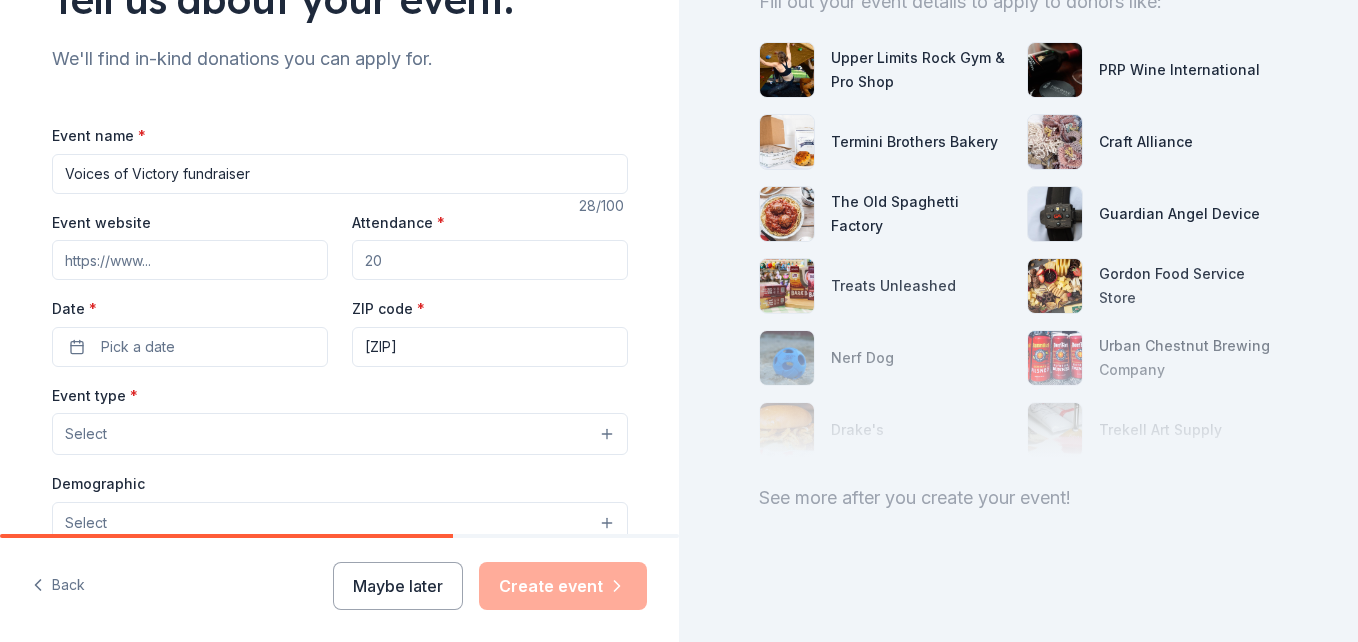 click on "Voices of Victory fundraiser" at bounding box center (340, 174) 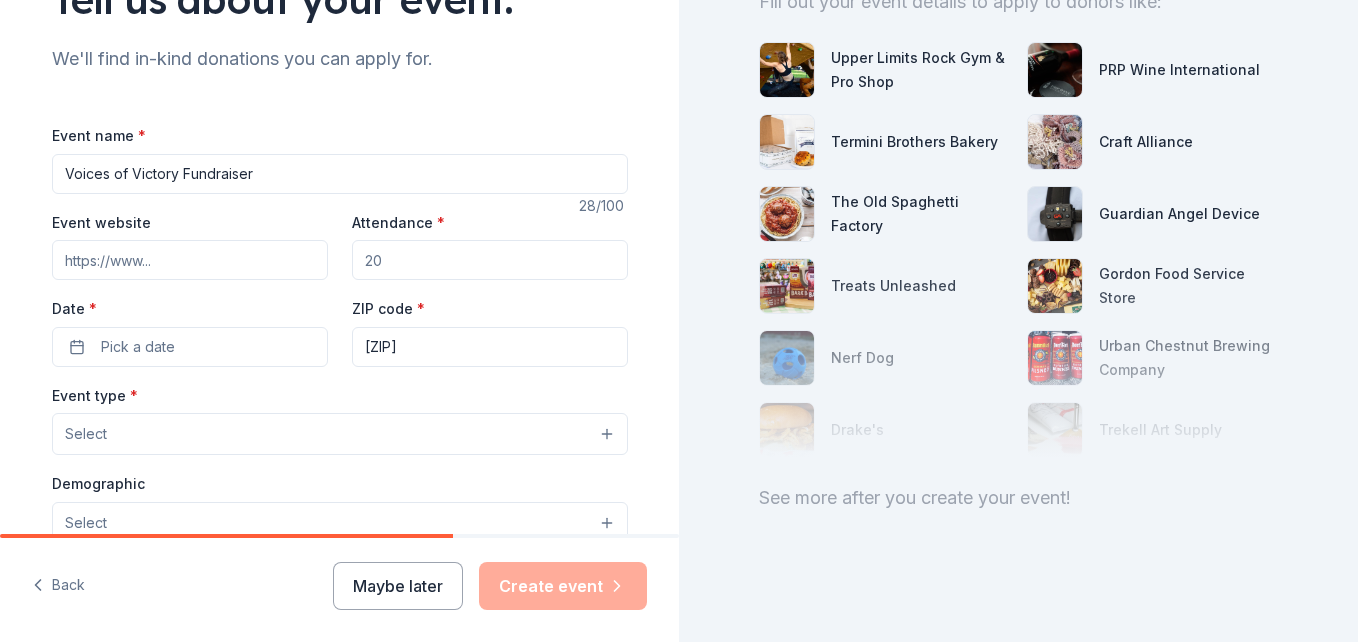 click on "Voices of Victory Fundraiser" at bounding box center (340, 174) 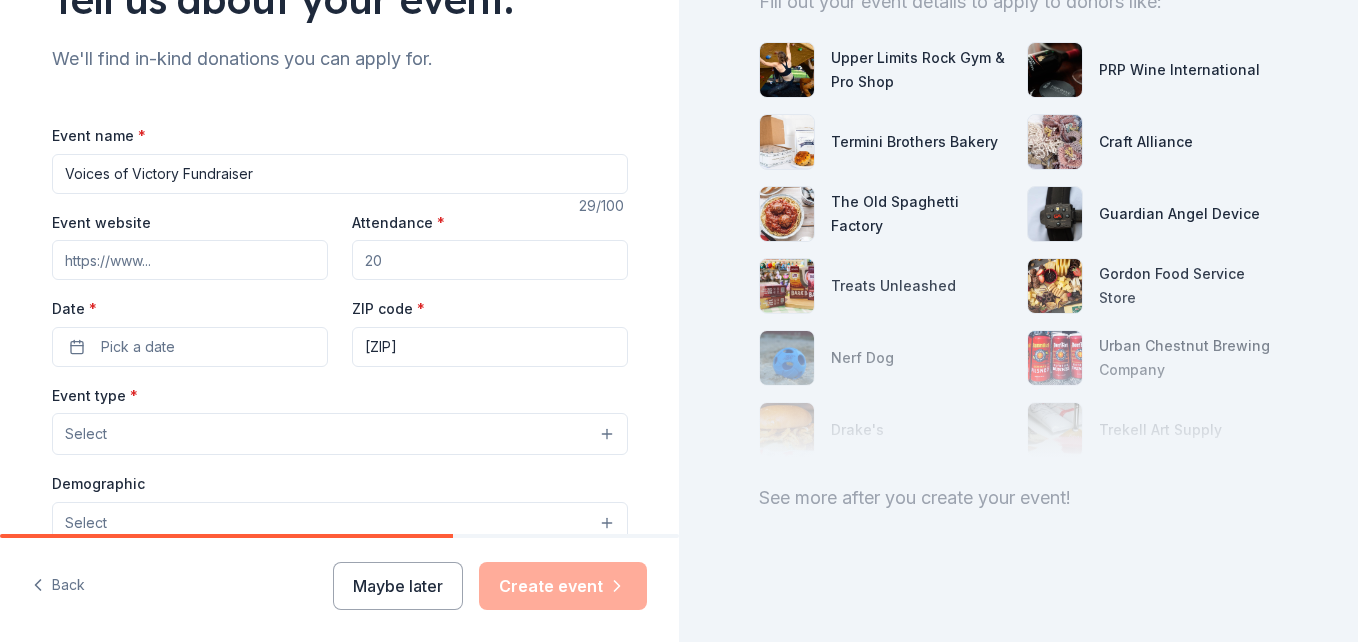 type on "Voices of Victory Fundraiser" 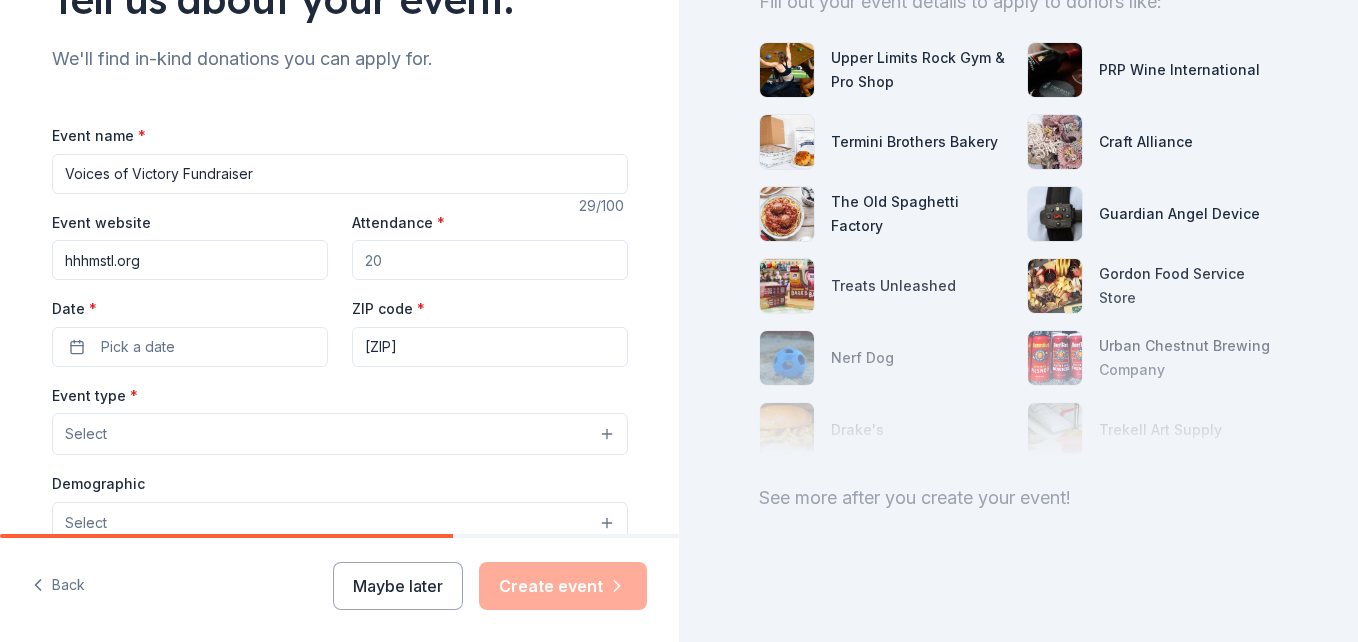 type on "hhhmstl.org" 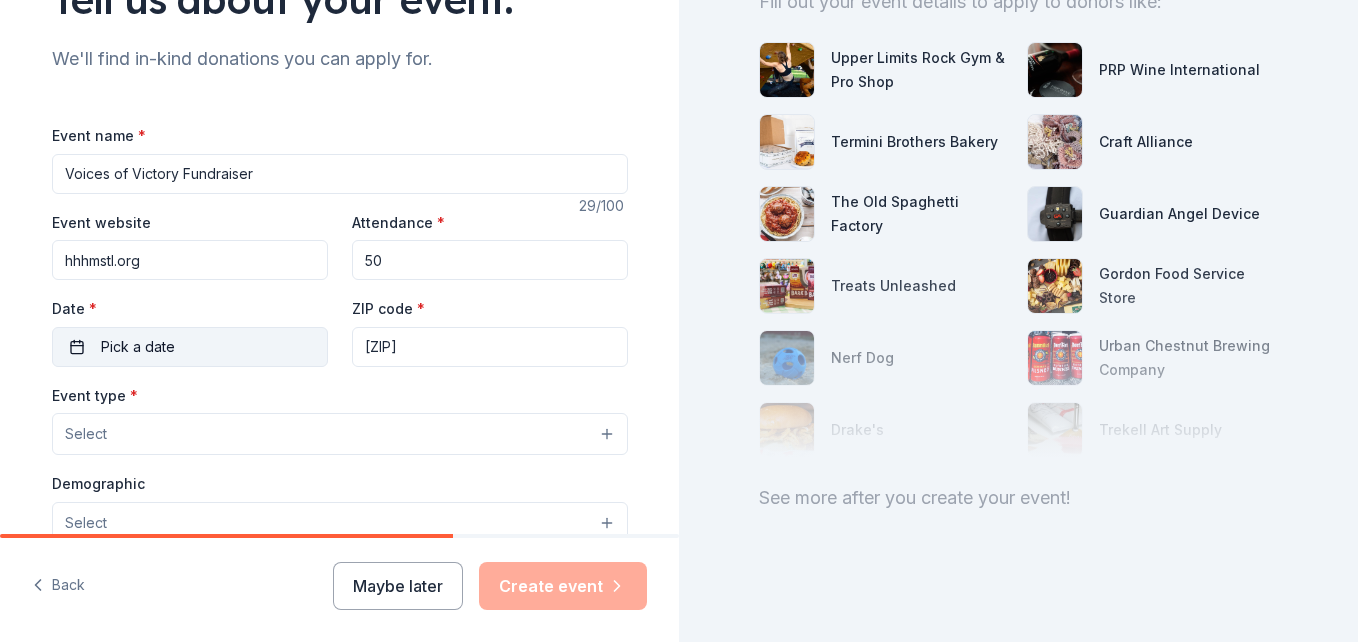 type on "50" 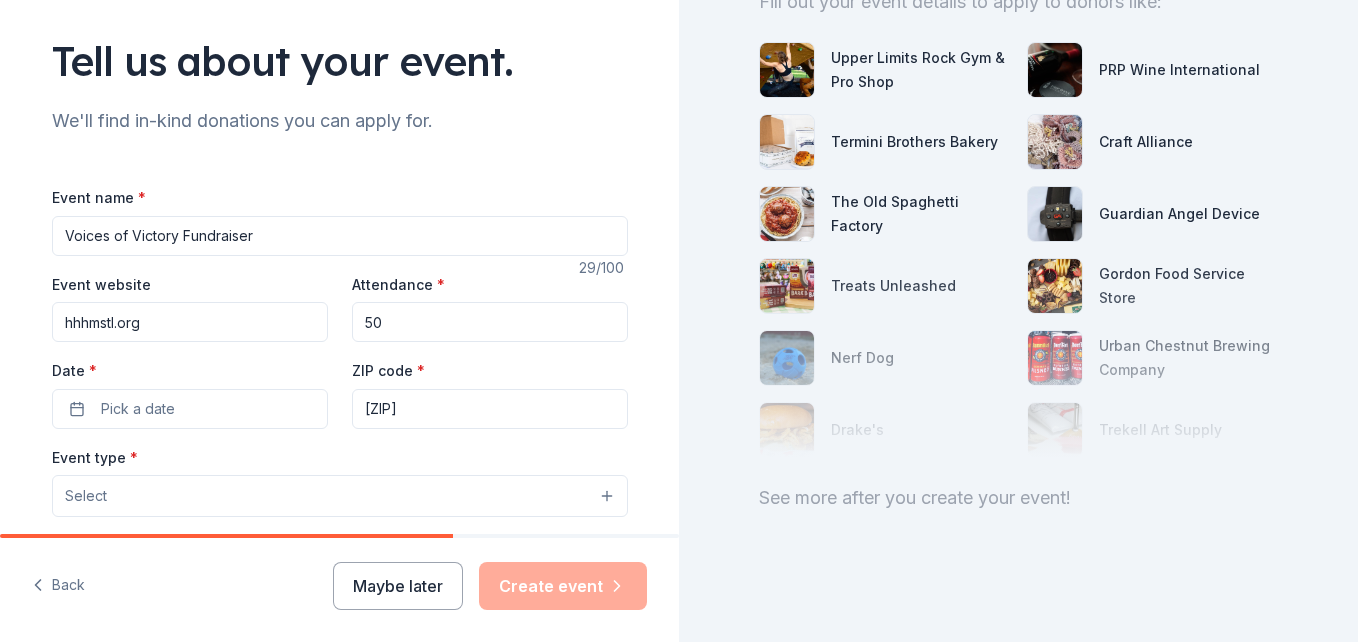scroll, scrollTop: 90, scrollLeft: 0, axis: vertical 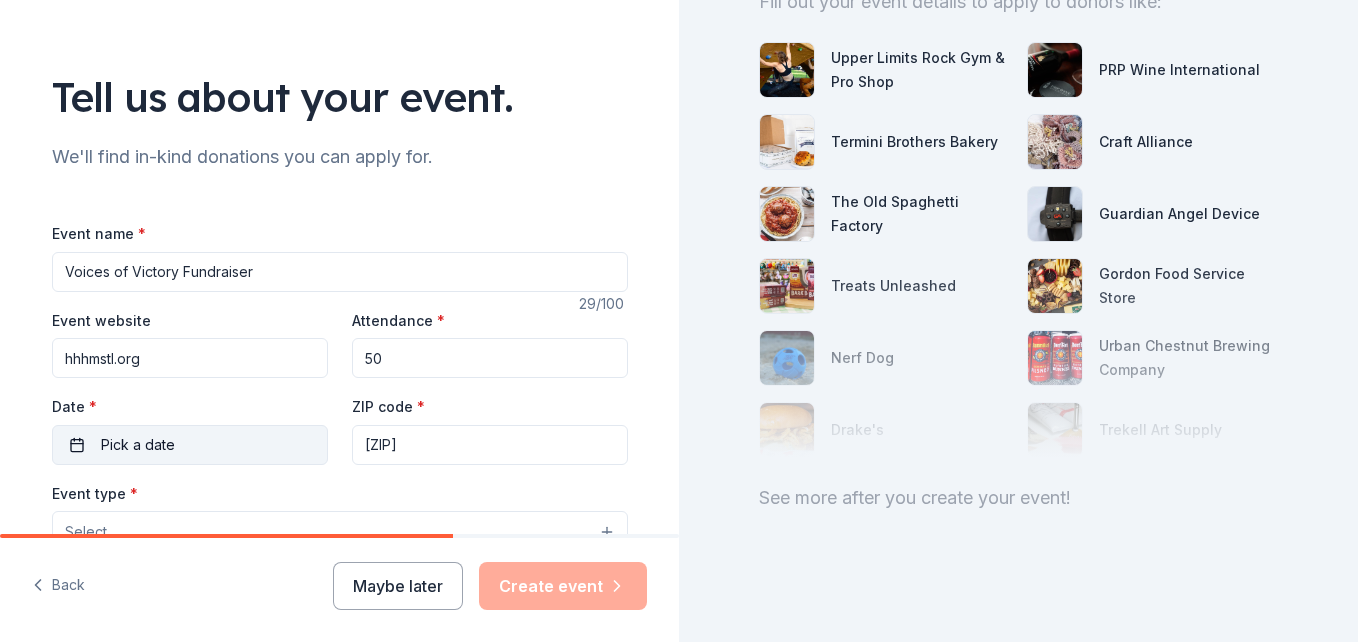 click on "Pick a date" at bounding box center [190, 445] 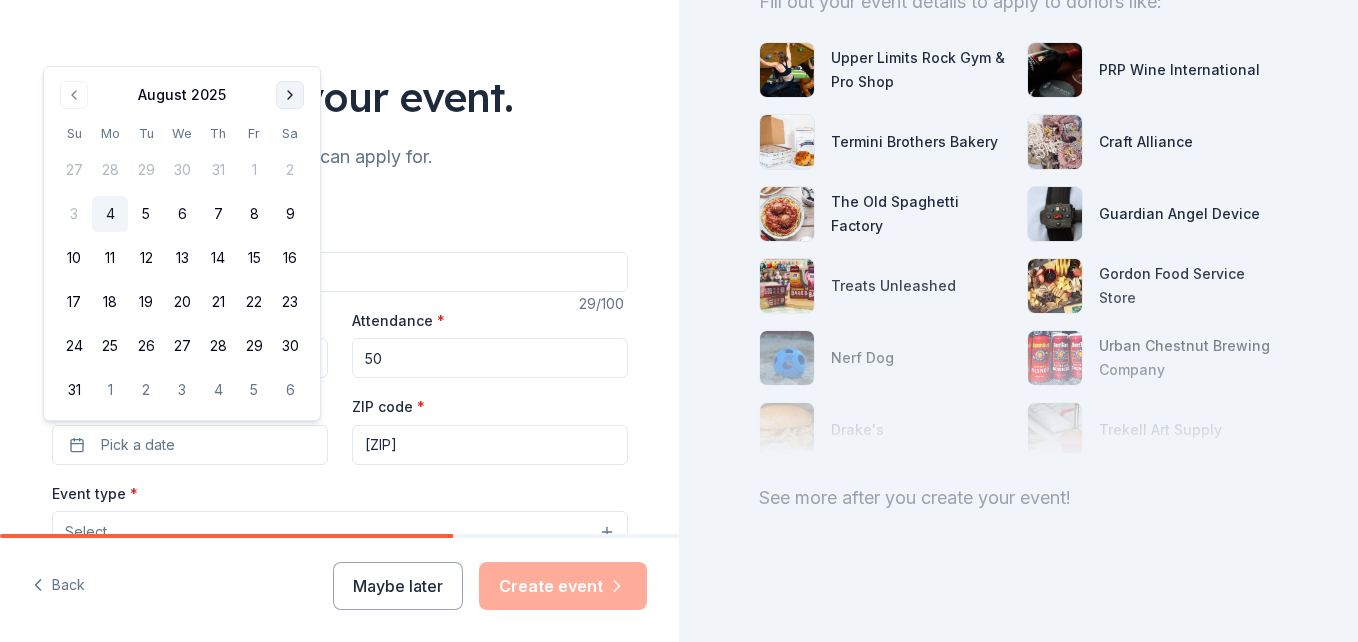 click at bounding box center [290, 95] 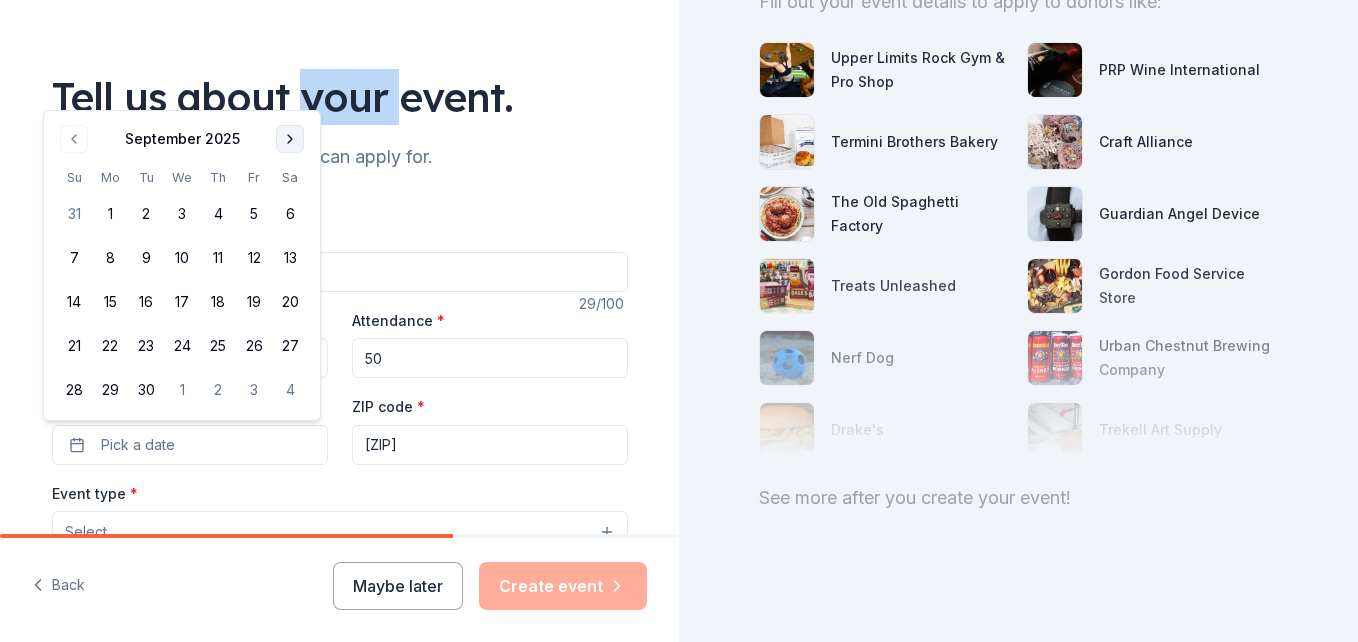 click on "Tell us about your event." at bounding box center (340, 97) 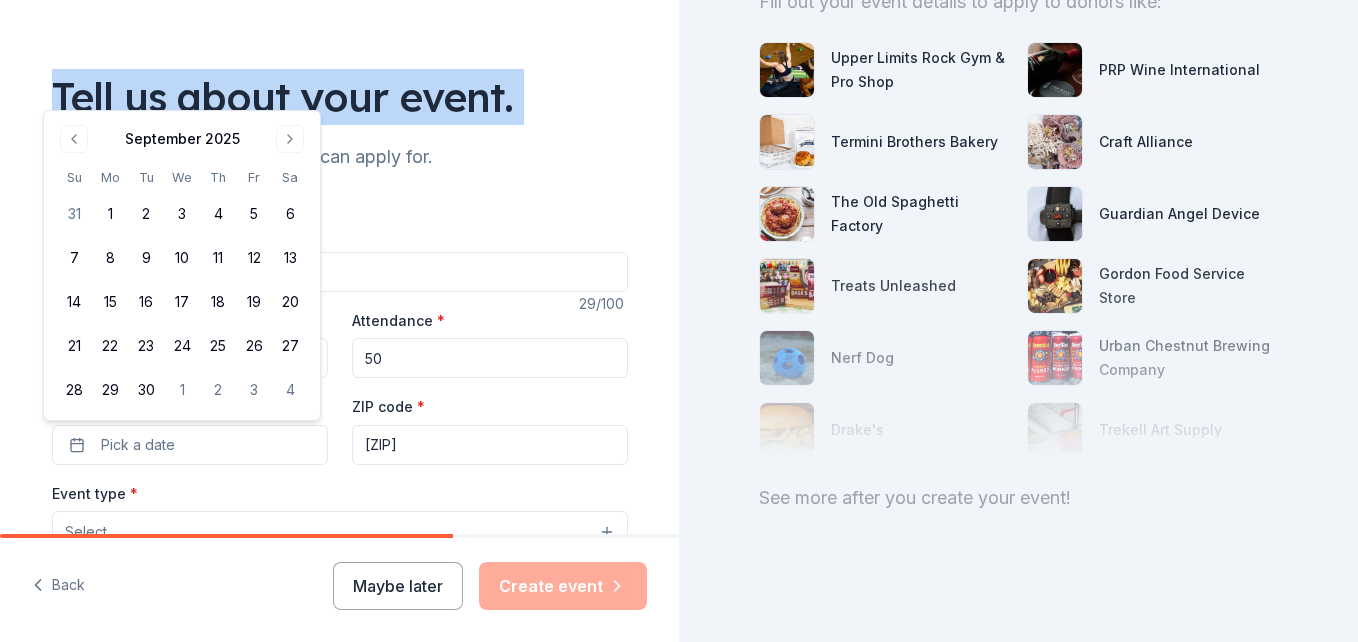 click on "Tell us about your event." at bounding box center [340, 97] 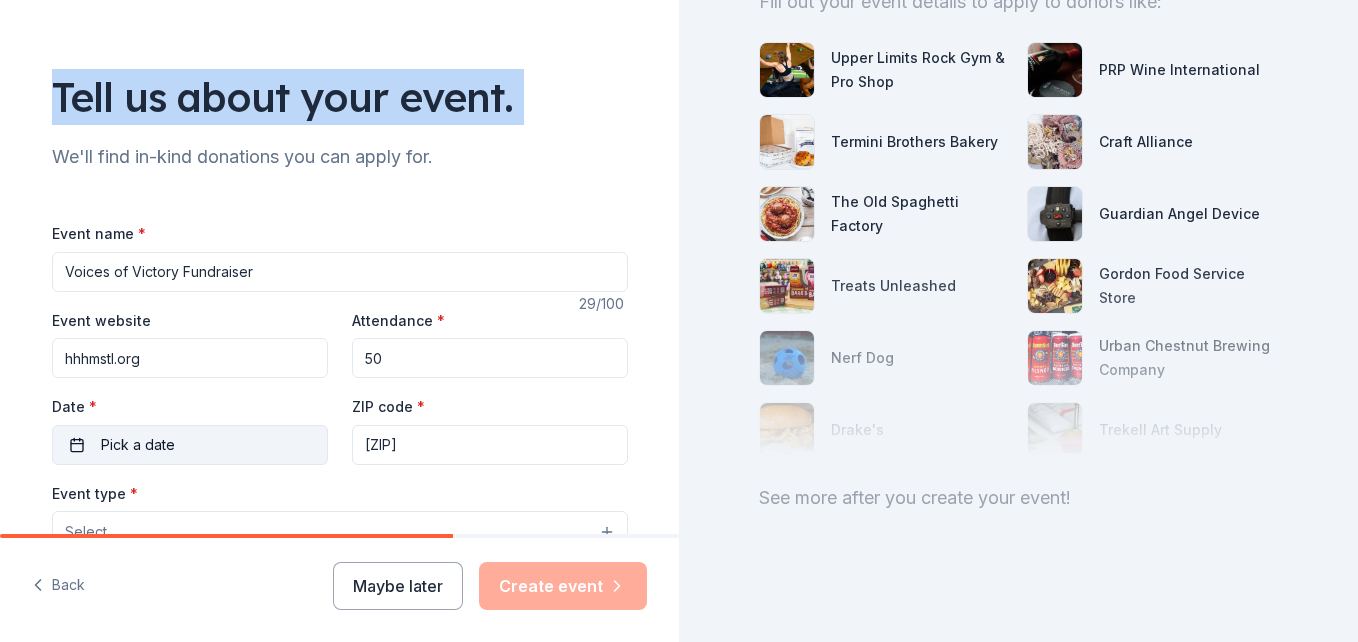 click on "Pick a date" at bounding box center [190, 445] 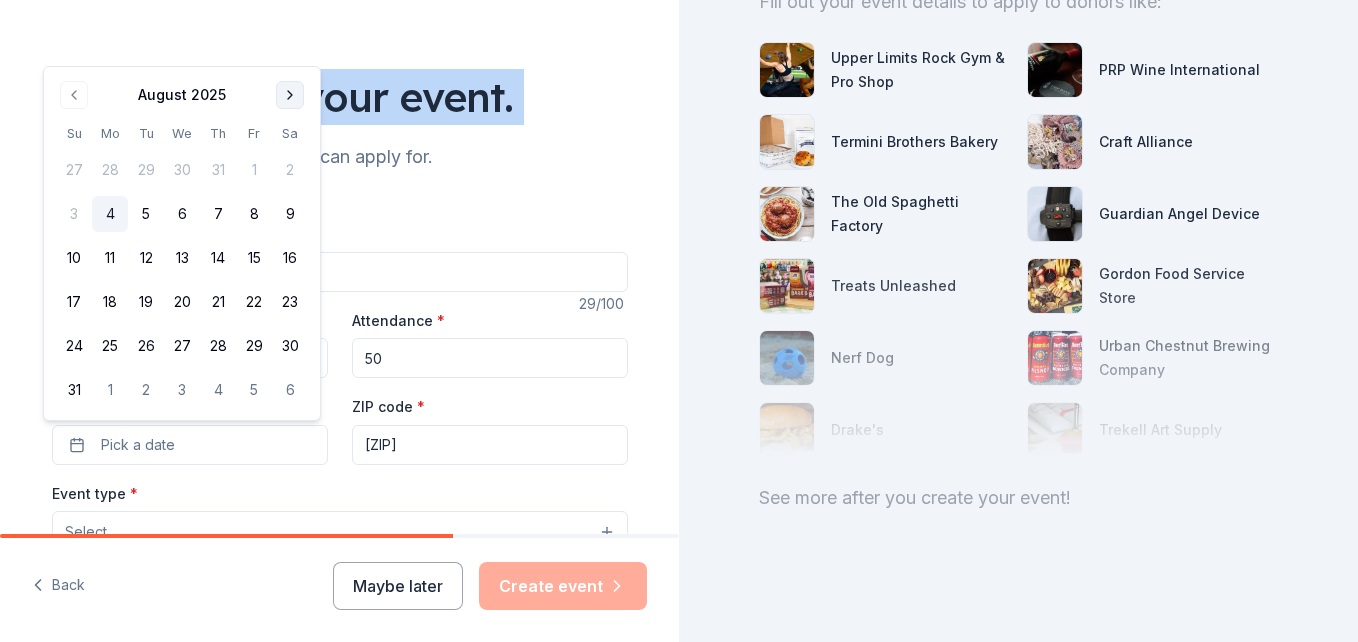 click at bounding box center [290, 95] 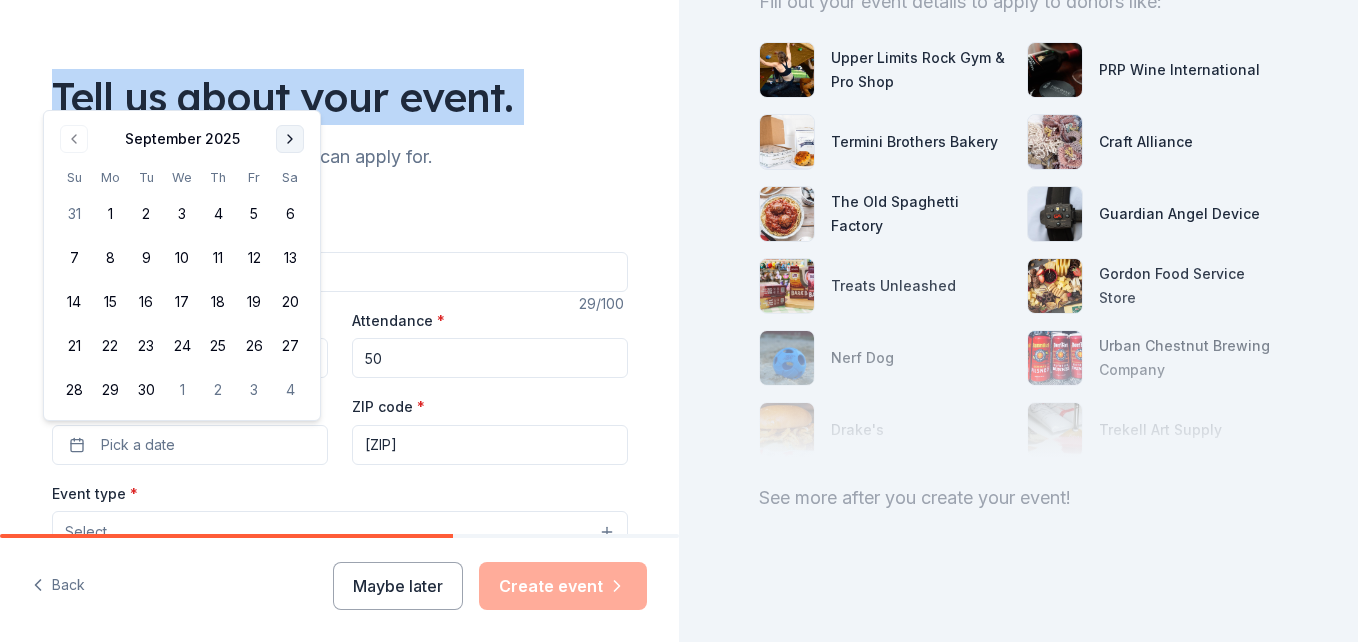 click at bounding box center [290, 139] 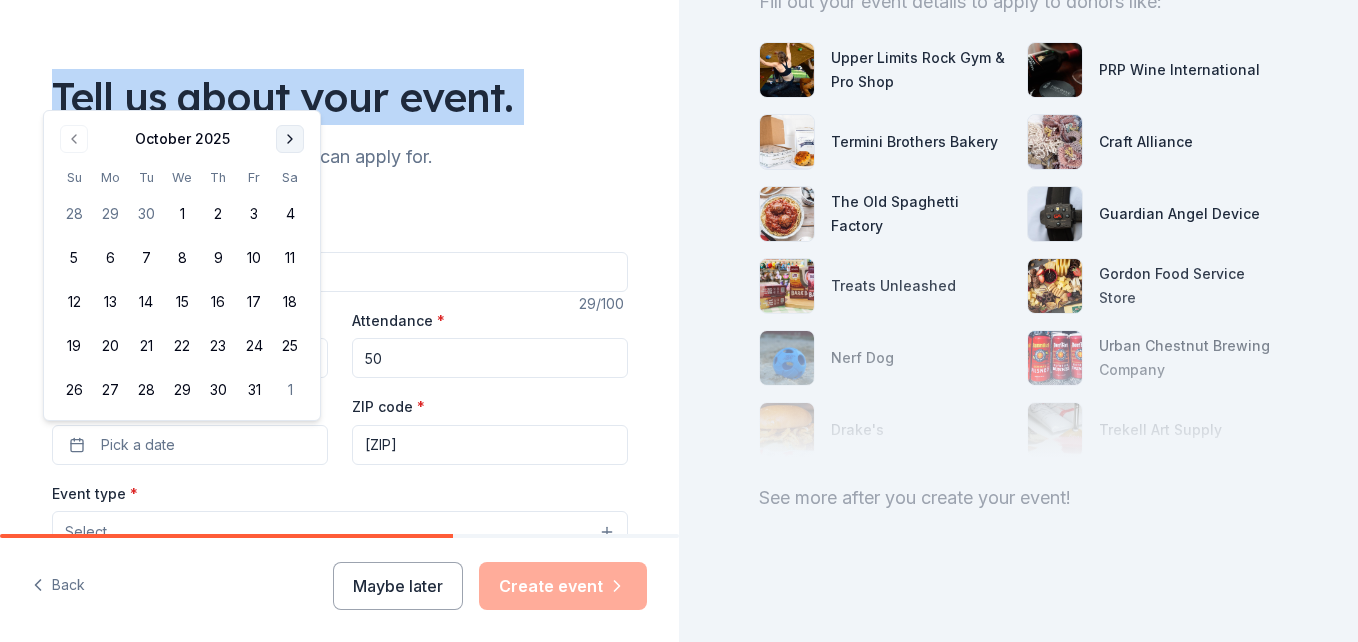 click at bounding box center (290, 139) 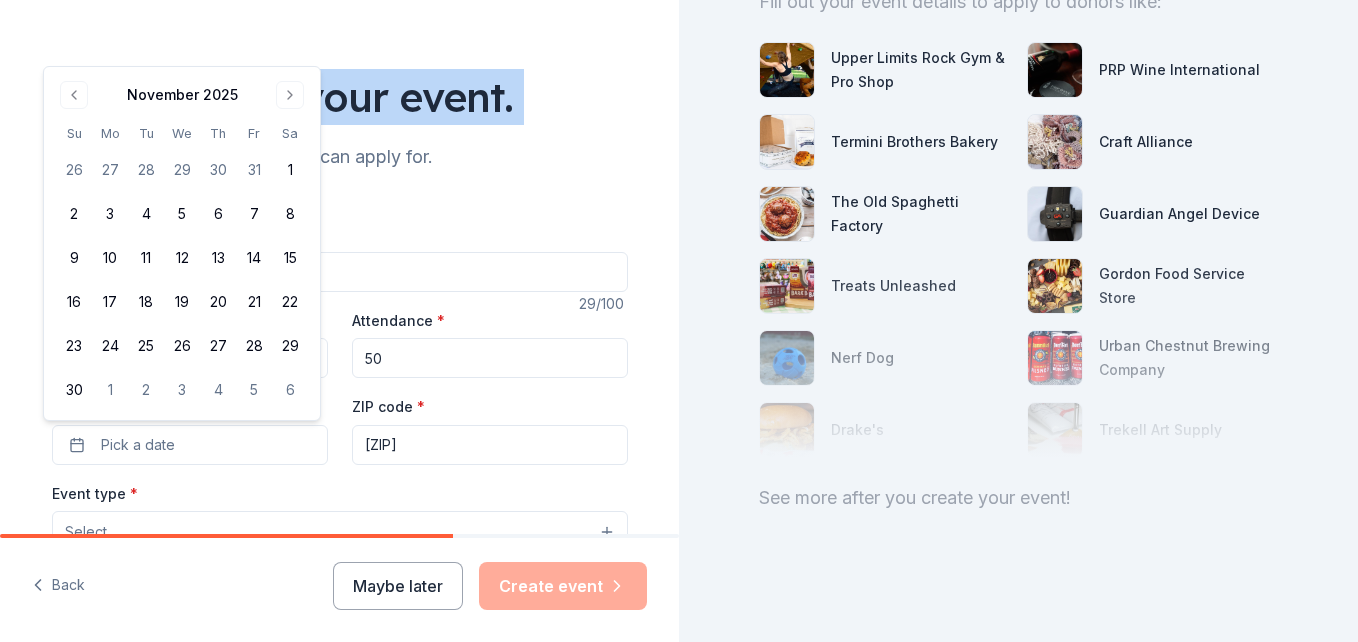click on "Sa" at bounding box center (290, 133) 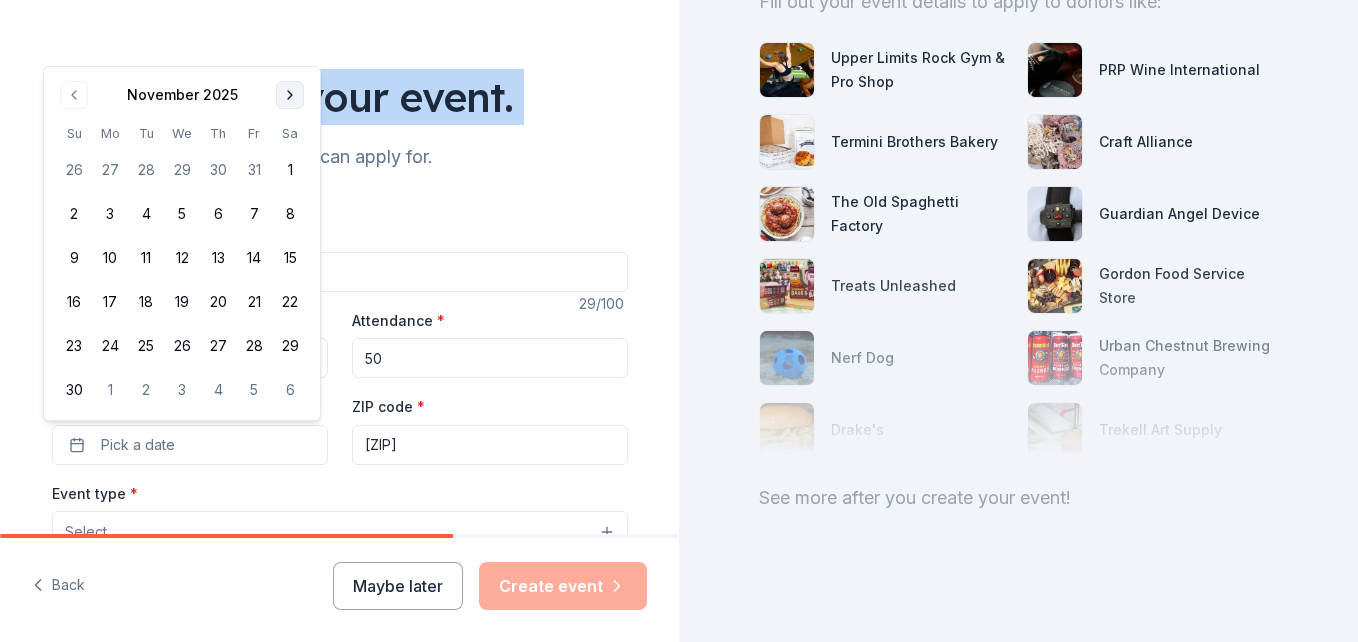drag, startPoint x: 286, startPoint y: 144, endPoint x: 289, endPoint y: 102, distance: 42.107006 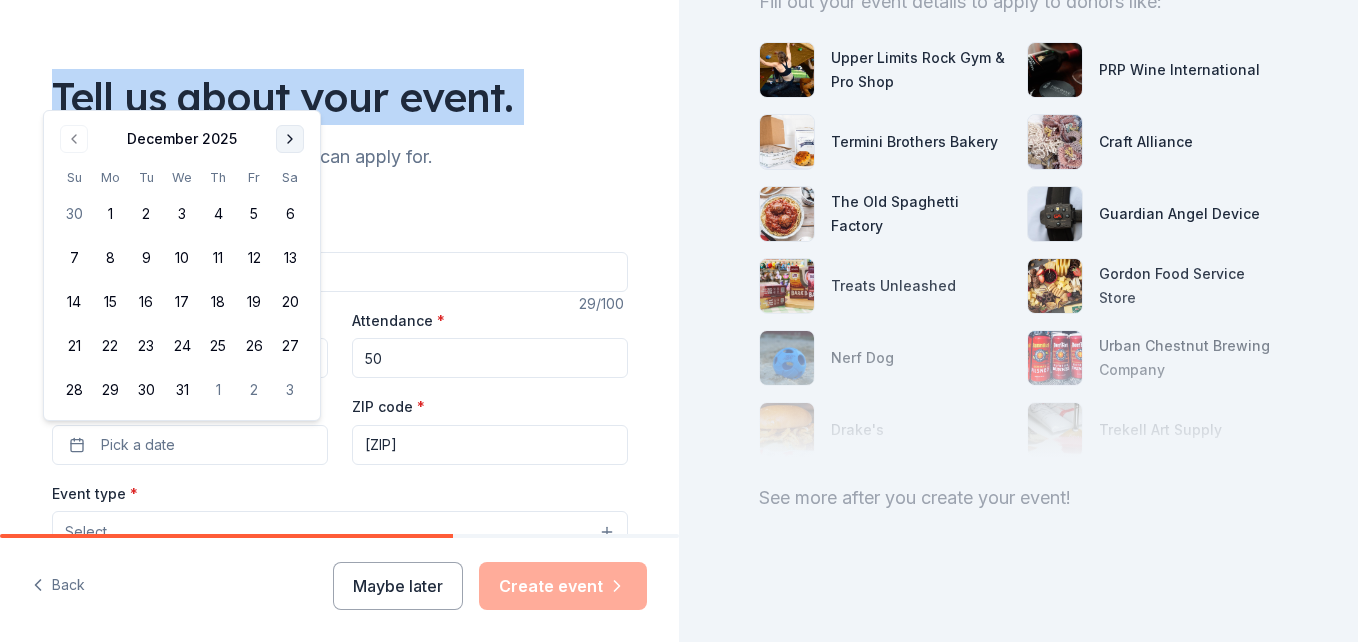 click at bounding box center (290, 139) 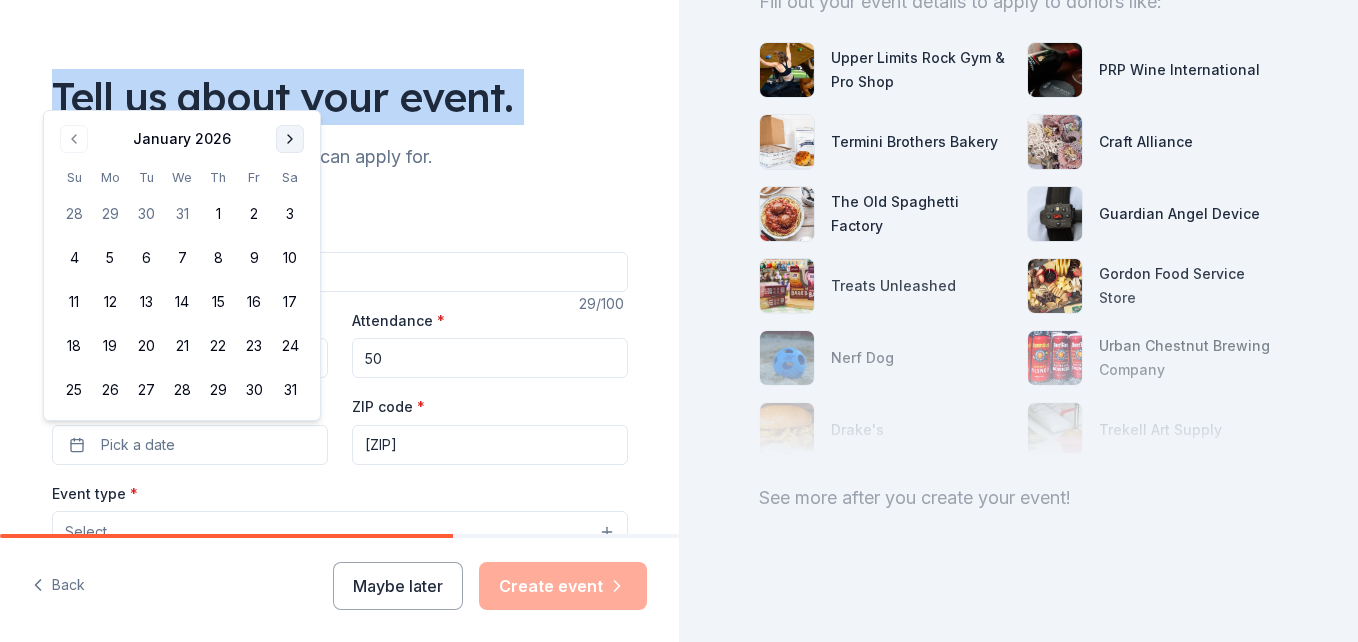 click at bounding box center (290, 139) 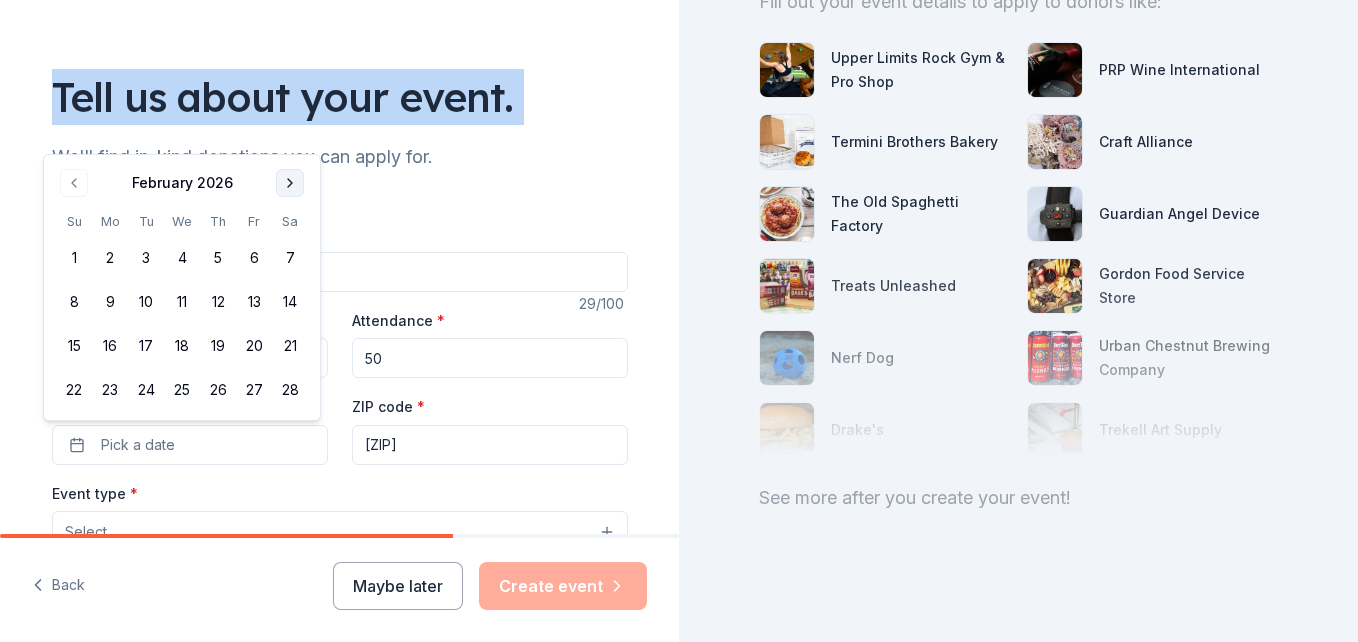 click at bounding box center (290, 183) 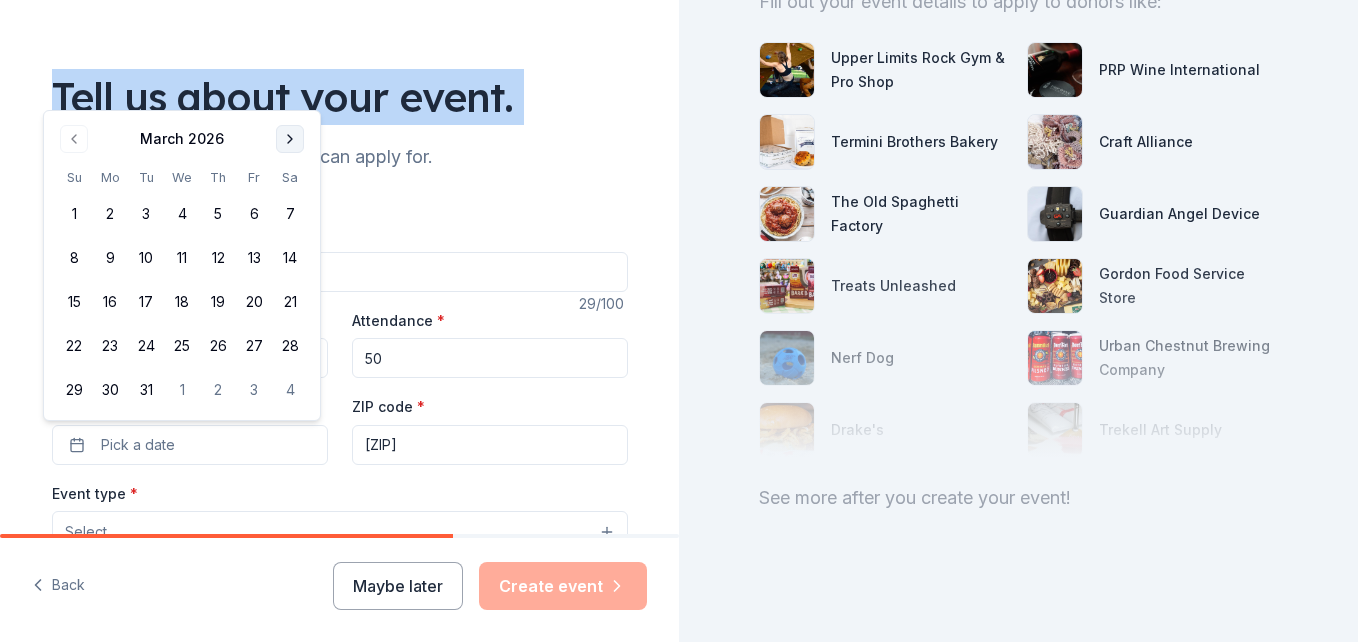 click at bounding box center [290, 139] 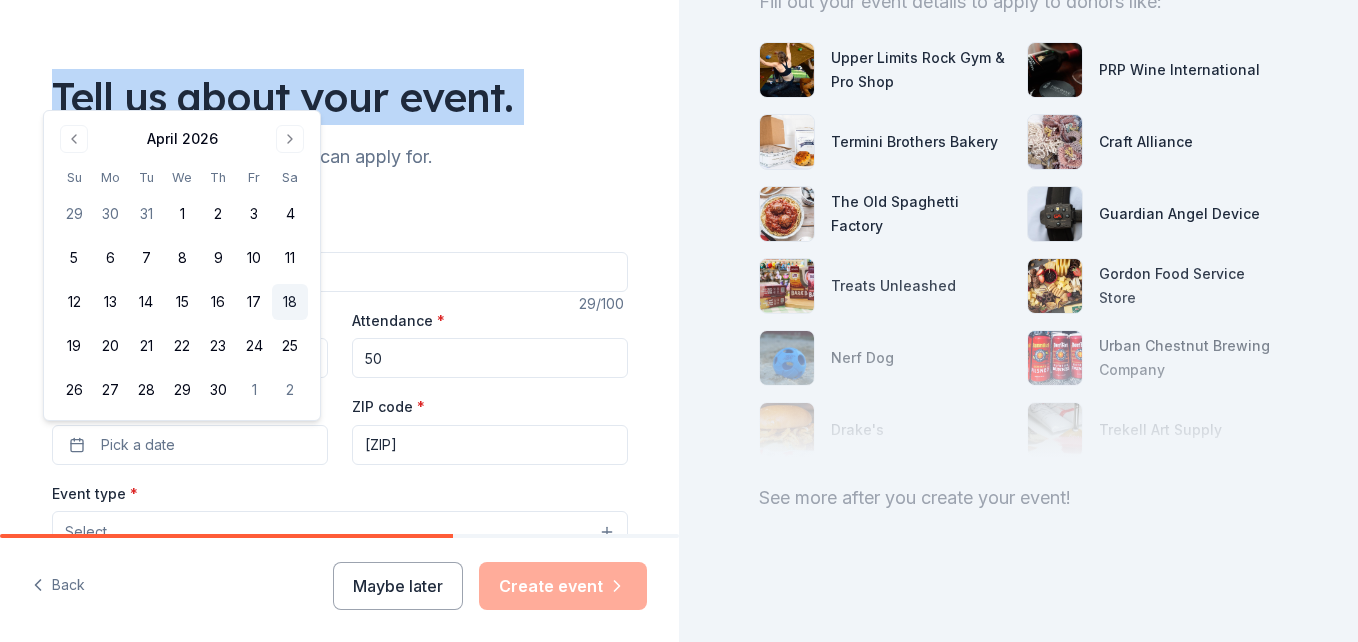 click on "18" at bounding box center [290, 302] 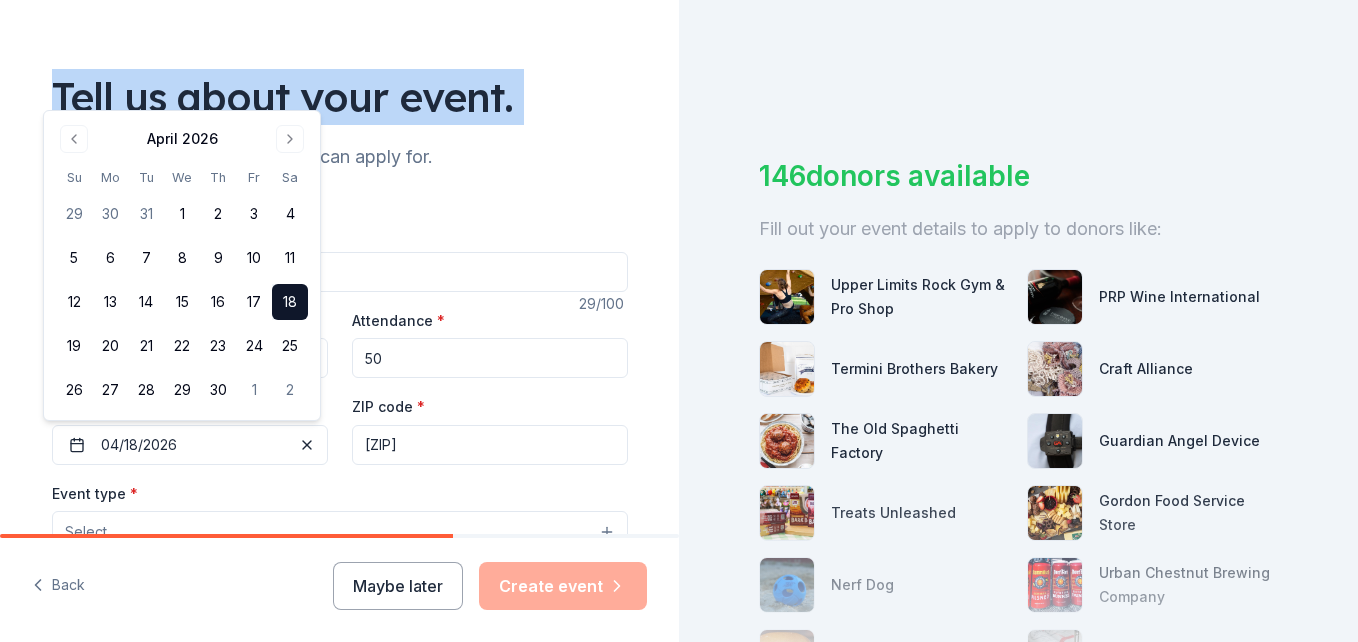 scroll, scrollTop: 247, scrollLeft: 0, axis: vertical 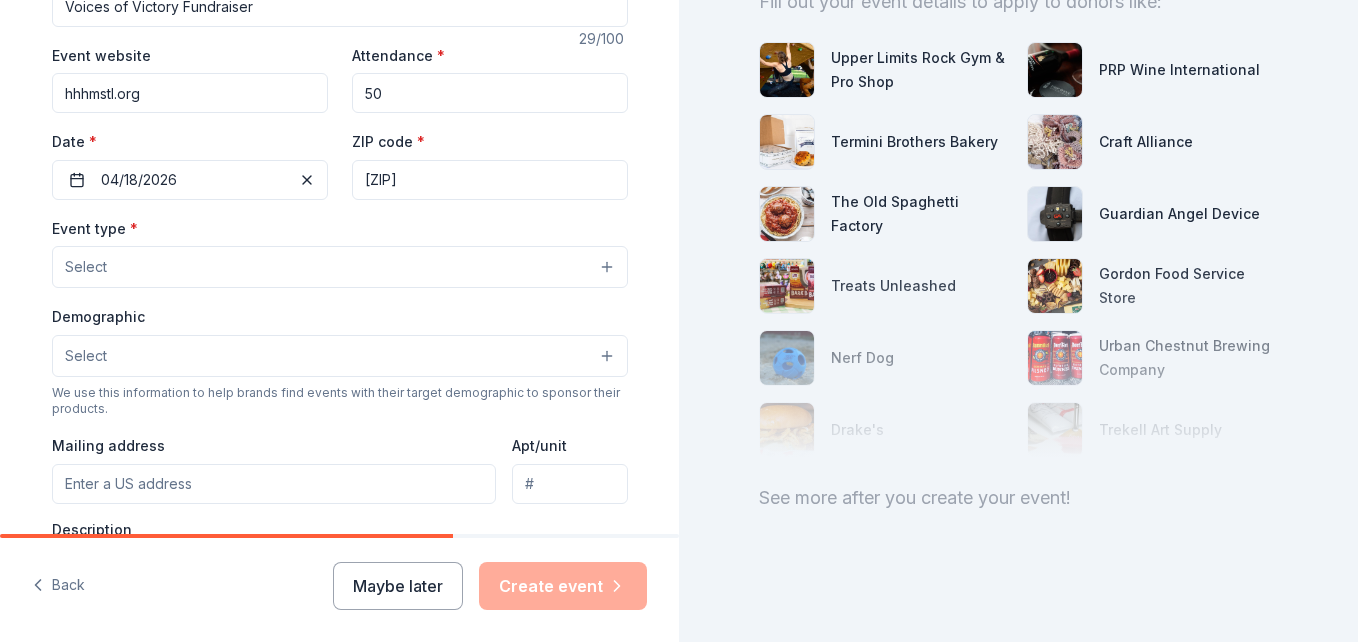 click on "Select" at bounding box center [340, 267] 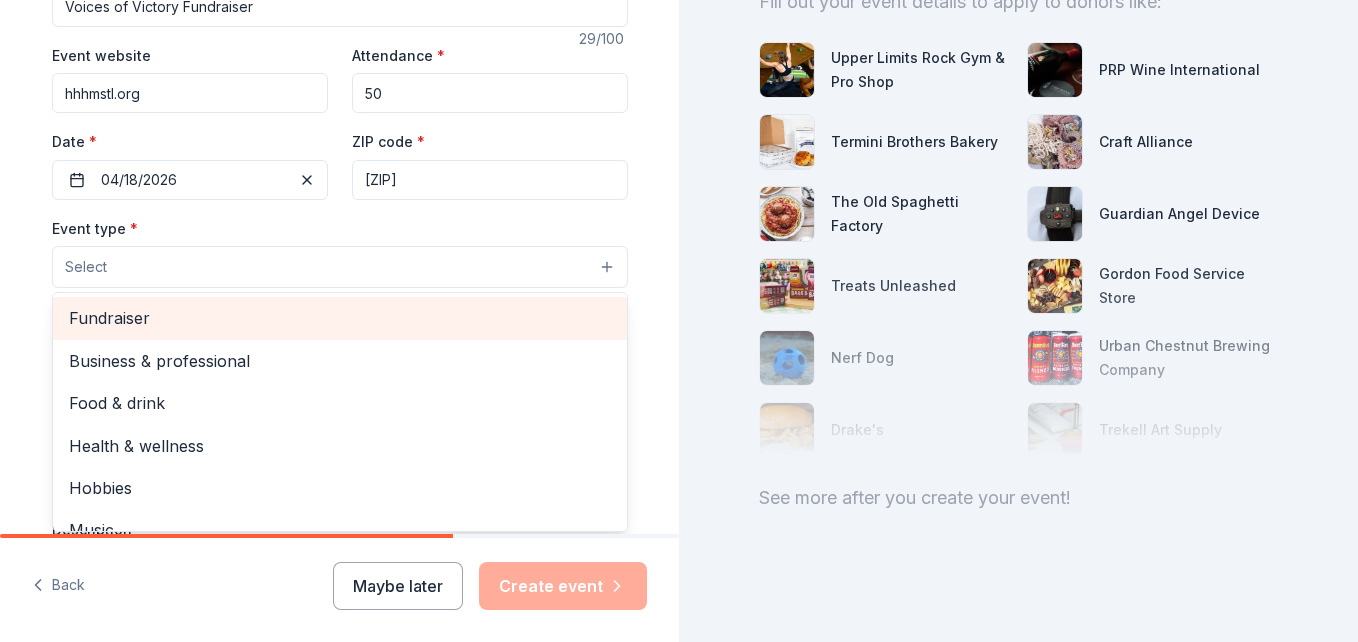 click on "Fundraiser" at bounding box center [340, 318] 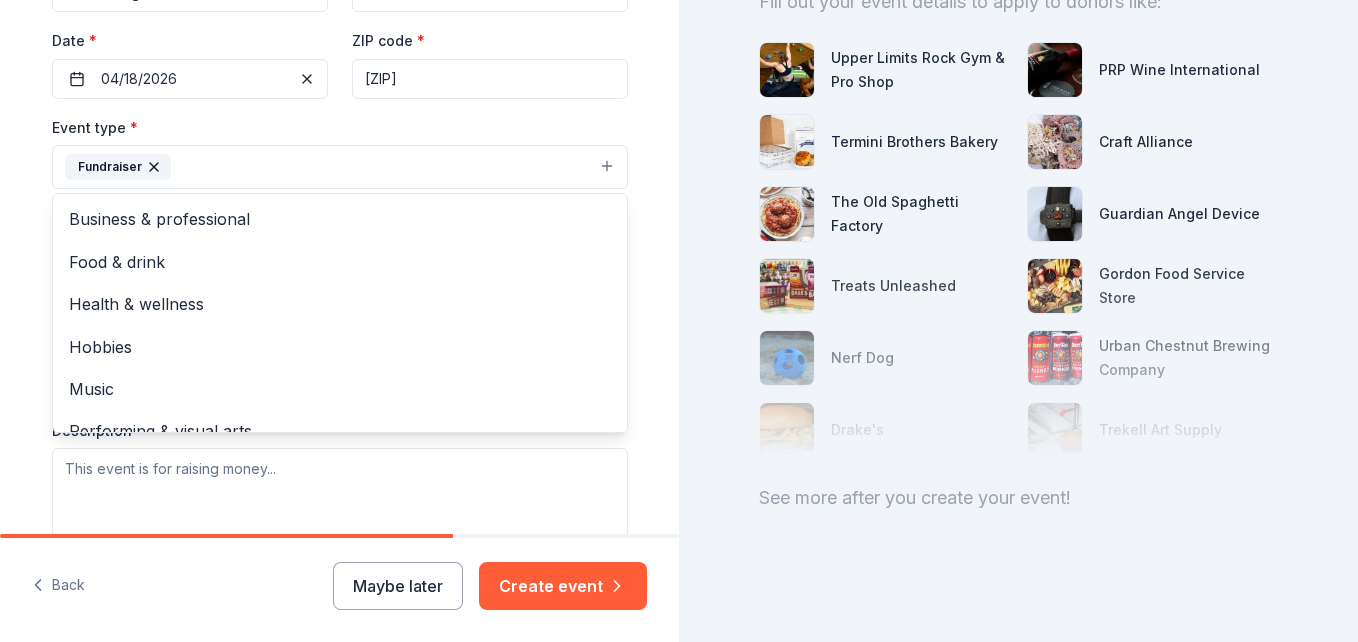 scroll, scrollTop: 461, scrollLeft: 0, axis: vertical 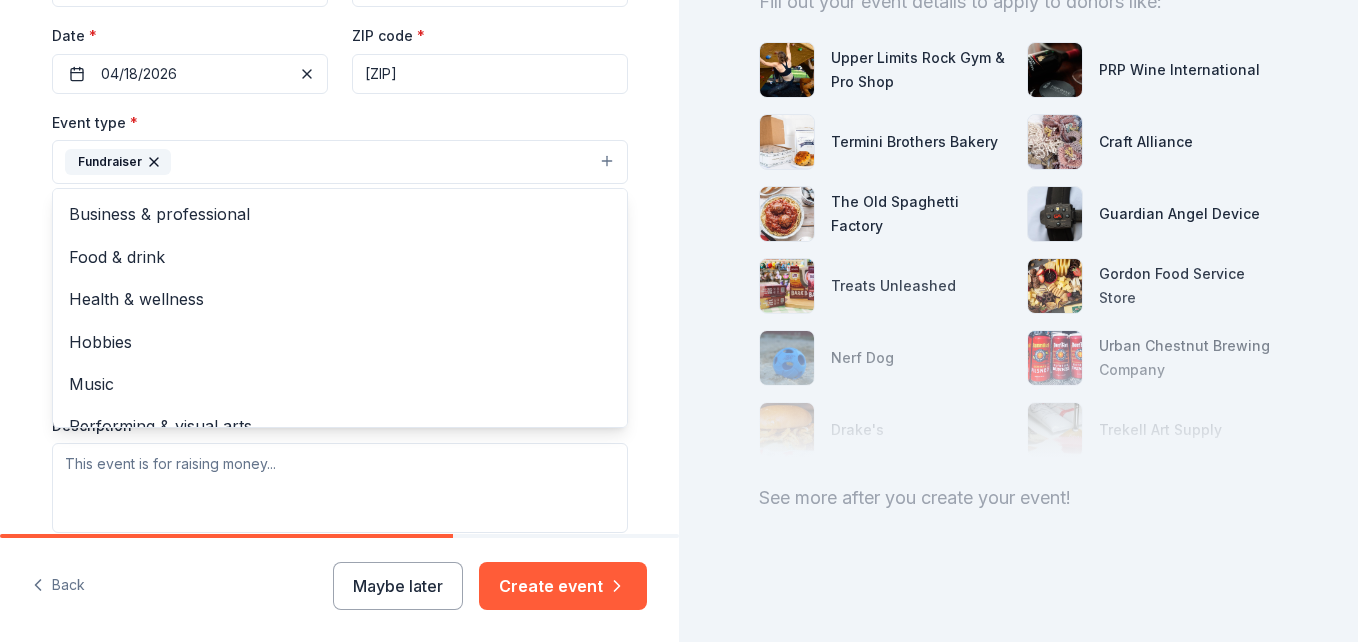 click on "Tell us about your event. We'll find in-kind donations you can apply for. Event name * Voices of Victory Fundraiser 29 /100 Event website hhhmstl.org Attendance * 50 Date * 04/18/2026 ZIP code * [ZIP] Event type * Fundraiser Business & professional Food & drink Health & wellness Hobbies Music Performing & visual arts Demographic Select We use this information to help brands find events with their target demographic to sponsor their products. Mailing address [ADDRESS] Apt/unit Description What are you looking for? * Auction & raffle Meals Snacks Desserts Alcohol Beverages Send me reminders Email me reminders of donor application deadlines Recurring event" at bounding box center (340, 205) 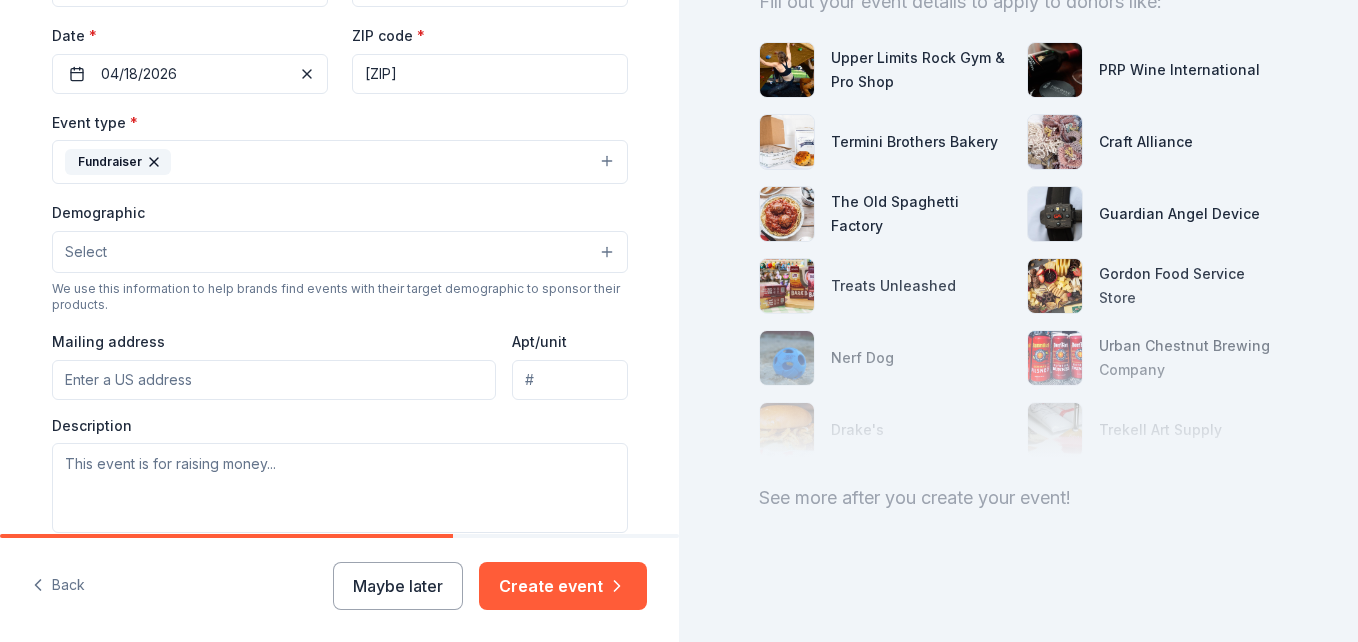 click on "Select" at bounding box center (340, 252) 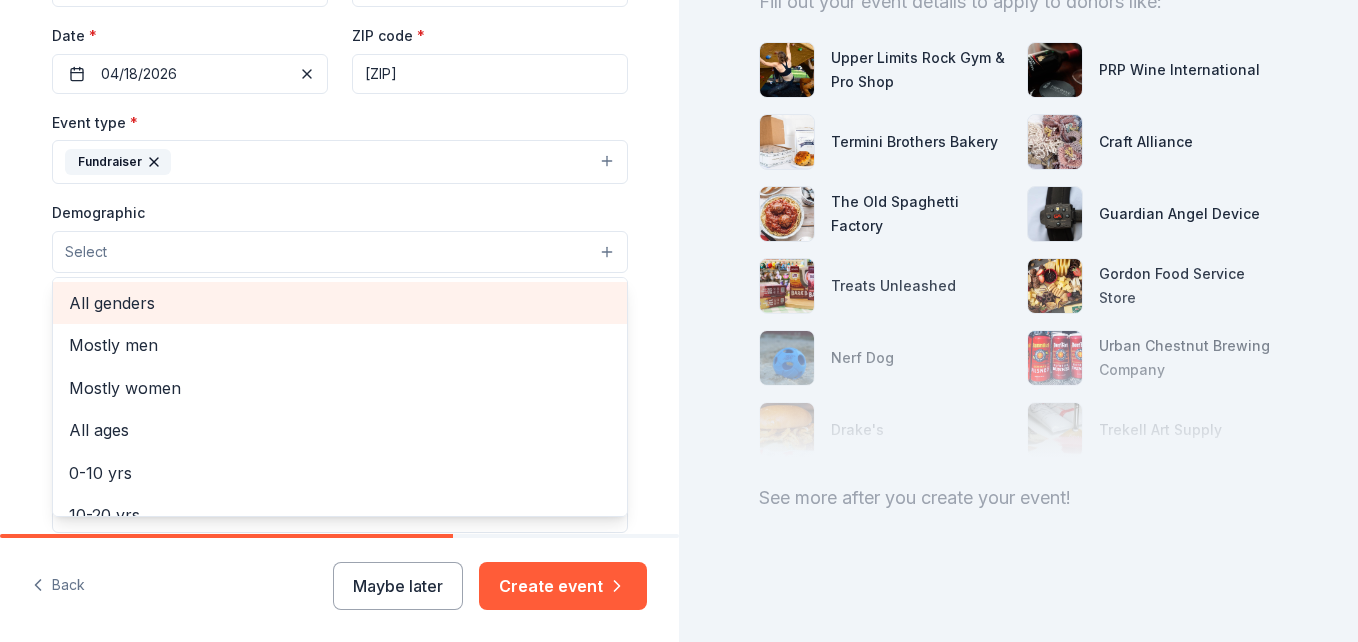 click on "All genders" at bounding box center [340, 303] 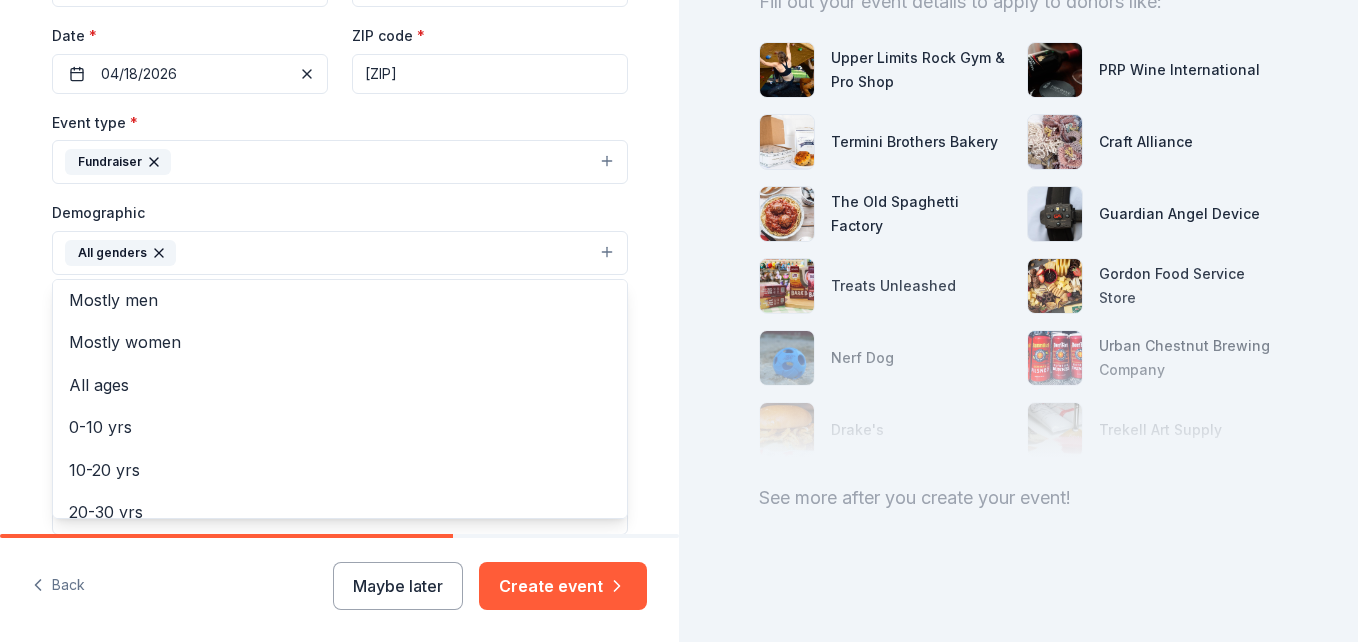 scroll, scrollTop: 0, scrollLeft: 0, axis: both 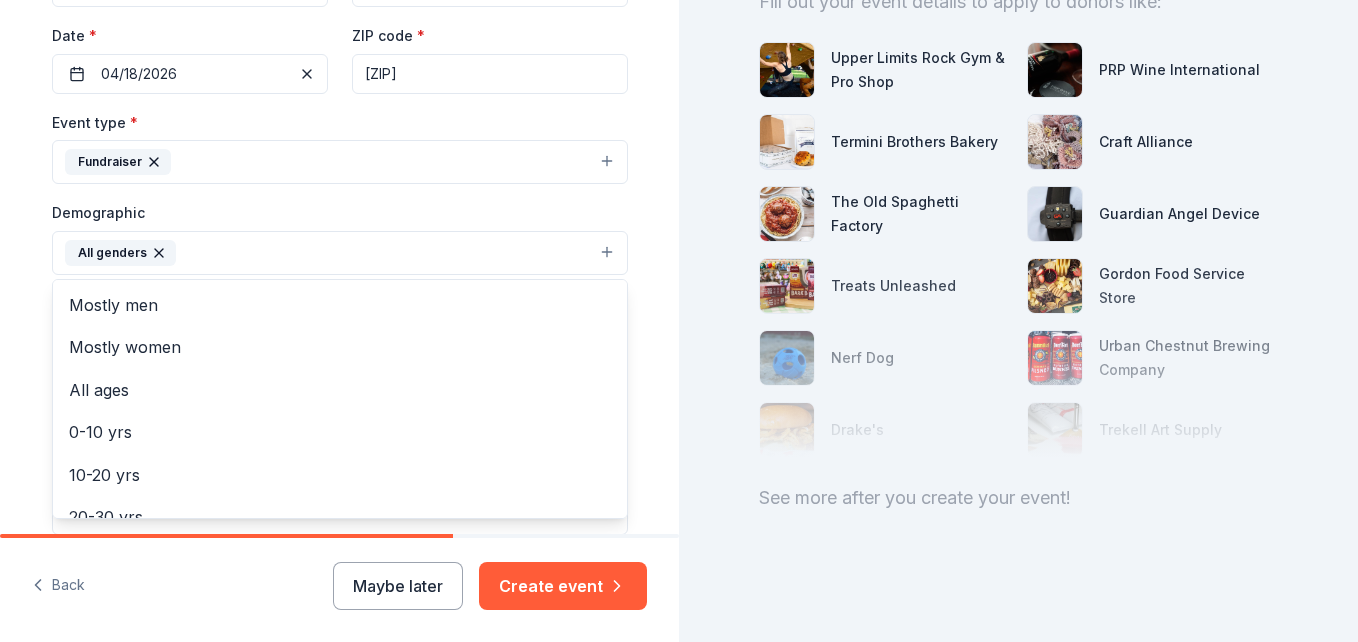 click on "Tell us about your event. We'll find in-kind donations you can apply for. Event name * Voices of Victory Fundraiser 29 /100 Event website hhhmstl.org Attendance * 50 Date * 04/18/2026 ZIP code * [ZIP] Event type * Fundraiser Demographic All genders Mostly men Mostly women All ages 0-10 yrs 10-20 yrs 20-30 yrs 30-40 yrs 40-50 yrs 50-60 yrs 60-70 yrs 70-80 yrs 80+ yrs We use this information to help brands find events with their target demographic to sponsor their products. Mailing address [ADDRESS] Apt/unit Description What are you looking for? * Auction & raffle Meals Snacks Desserts Alcohol Beverages Send me reminders Email me reminders of donor application deadlines Recurring event" at bounding box center (340, 206) 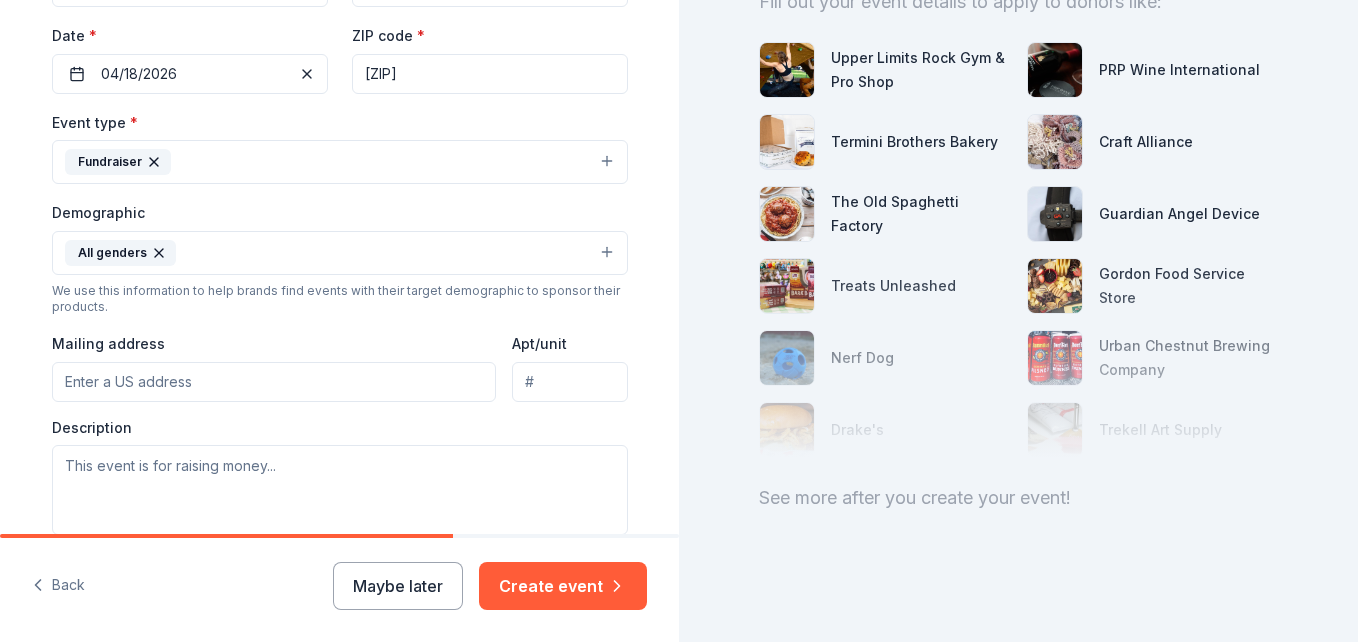 click on "Mailing address" at bounding box center (274, 382) 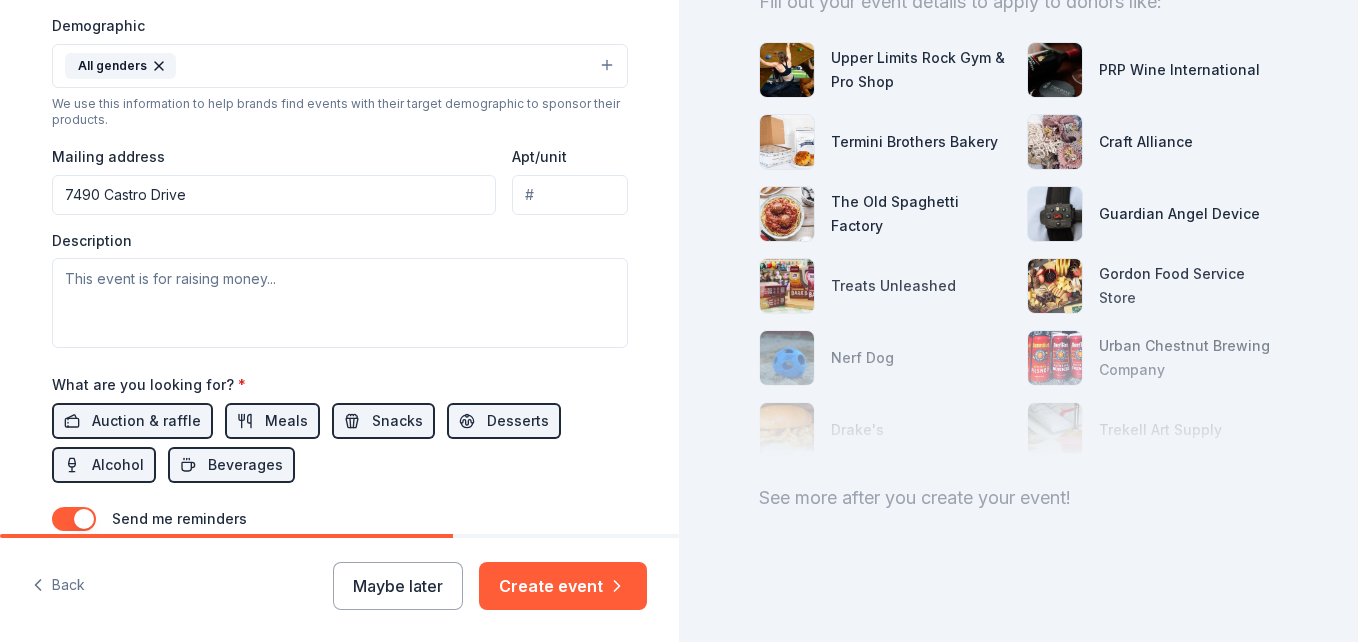 scroll, scrollTop: 768, scrollLeft: 0, axis: vertical 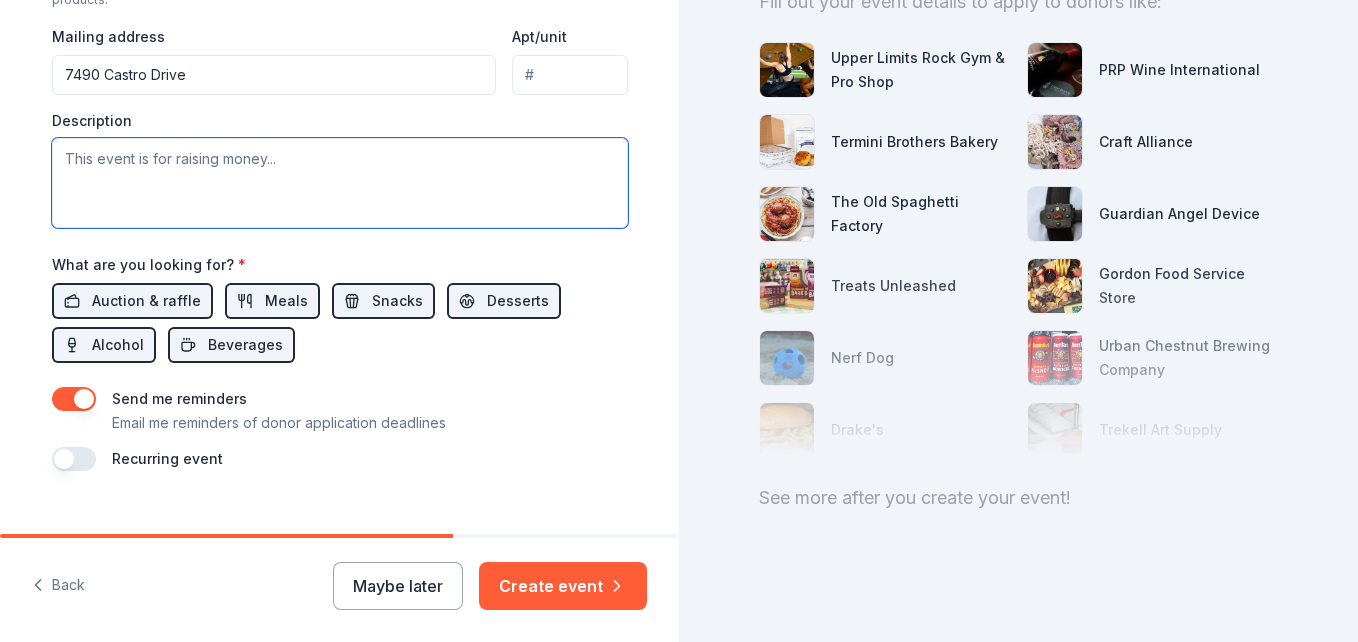 click at bounding box center (340, 183) 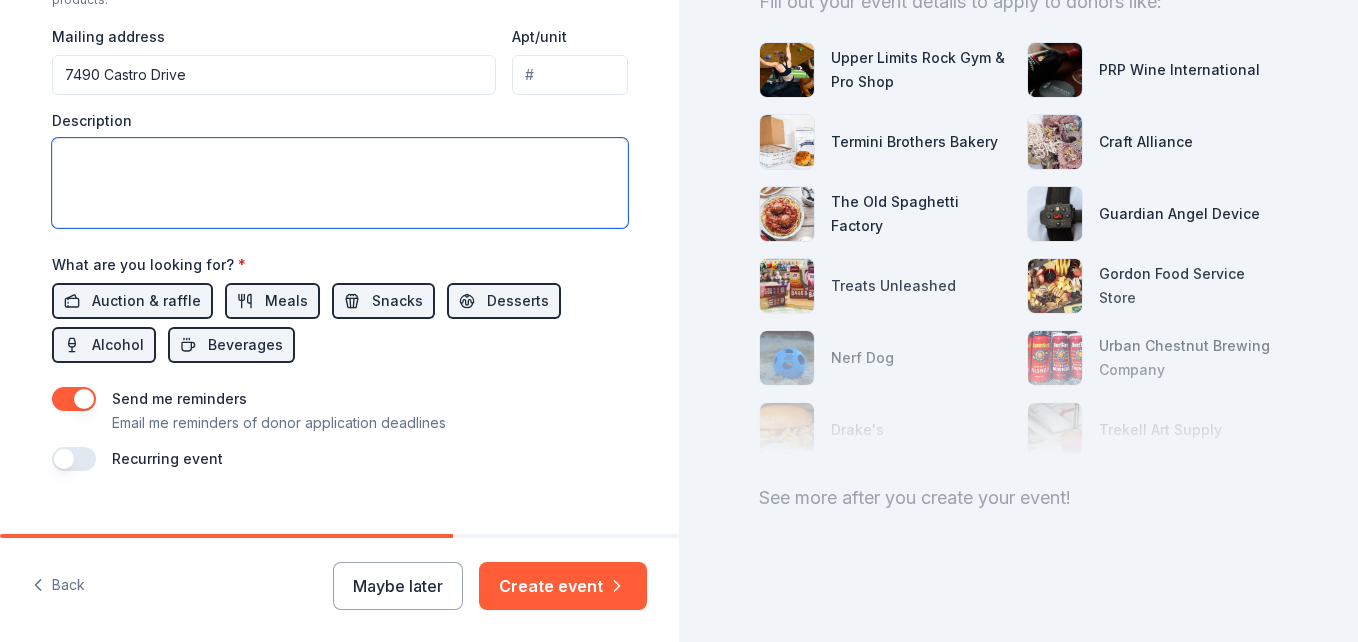 type 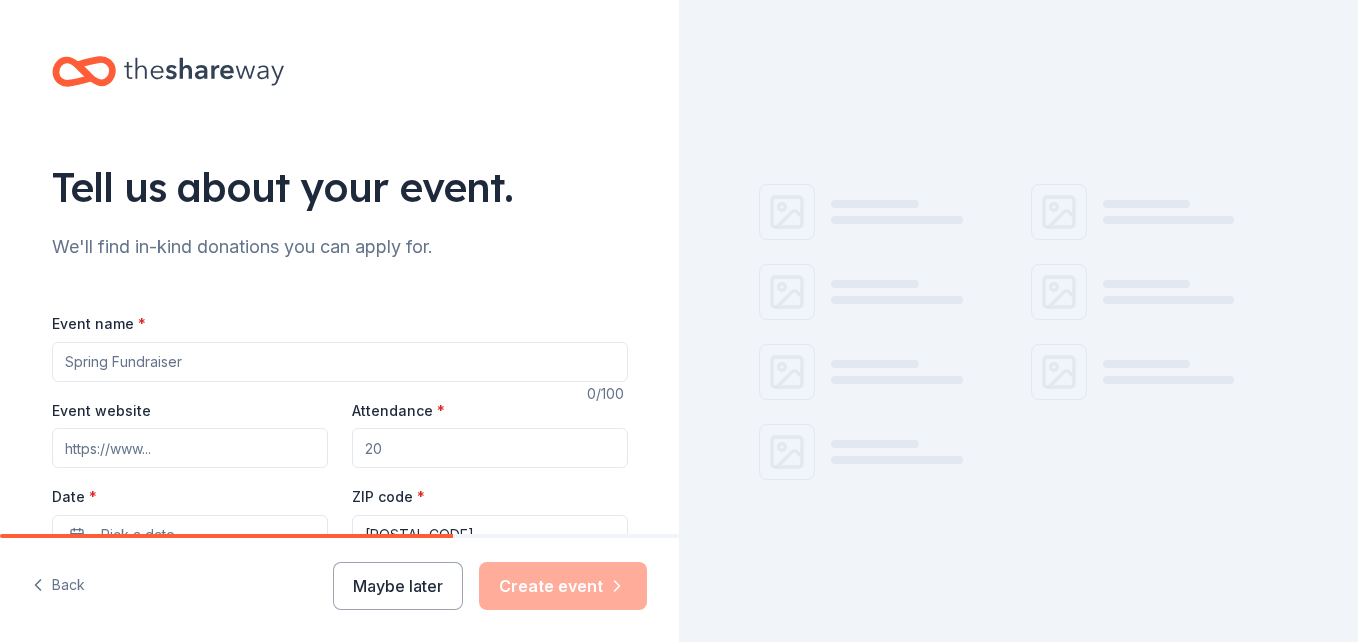 scroll, scrollTop: 0, scrollLeft: 0, axis: both 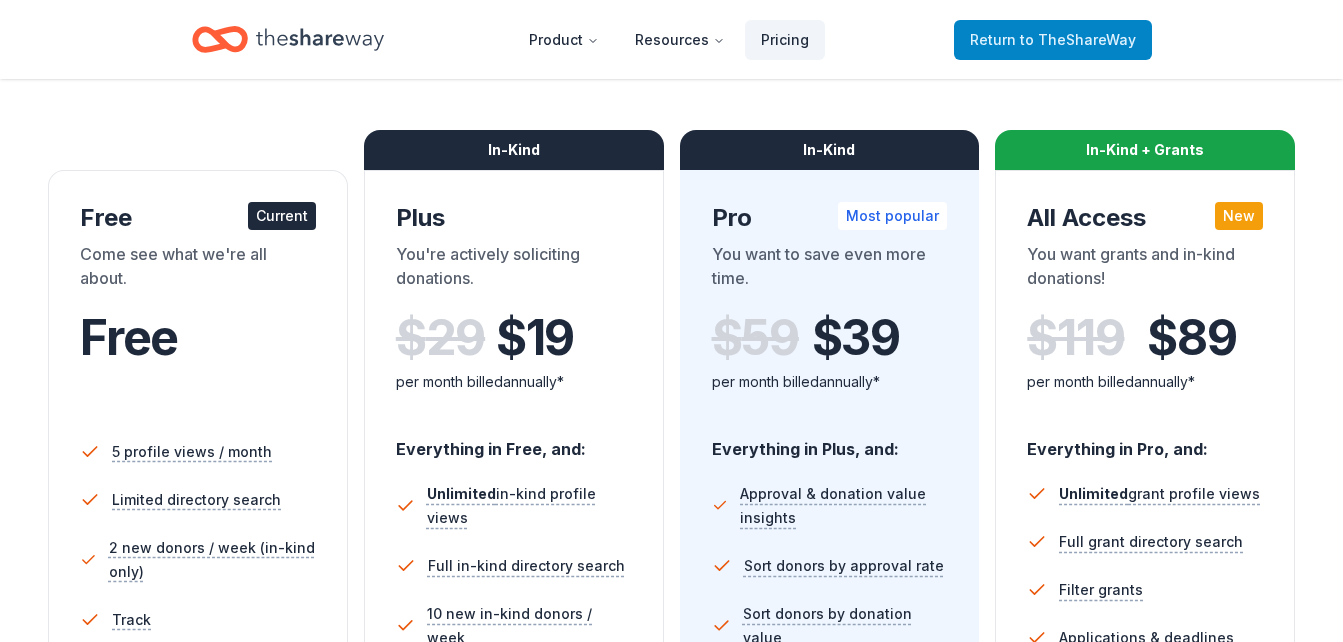 click on "to TheShareWay" at bounding box center (1078, 39) 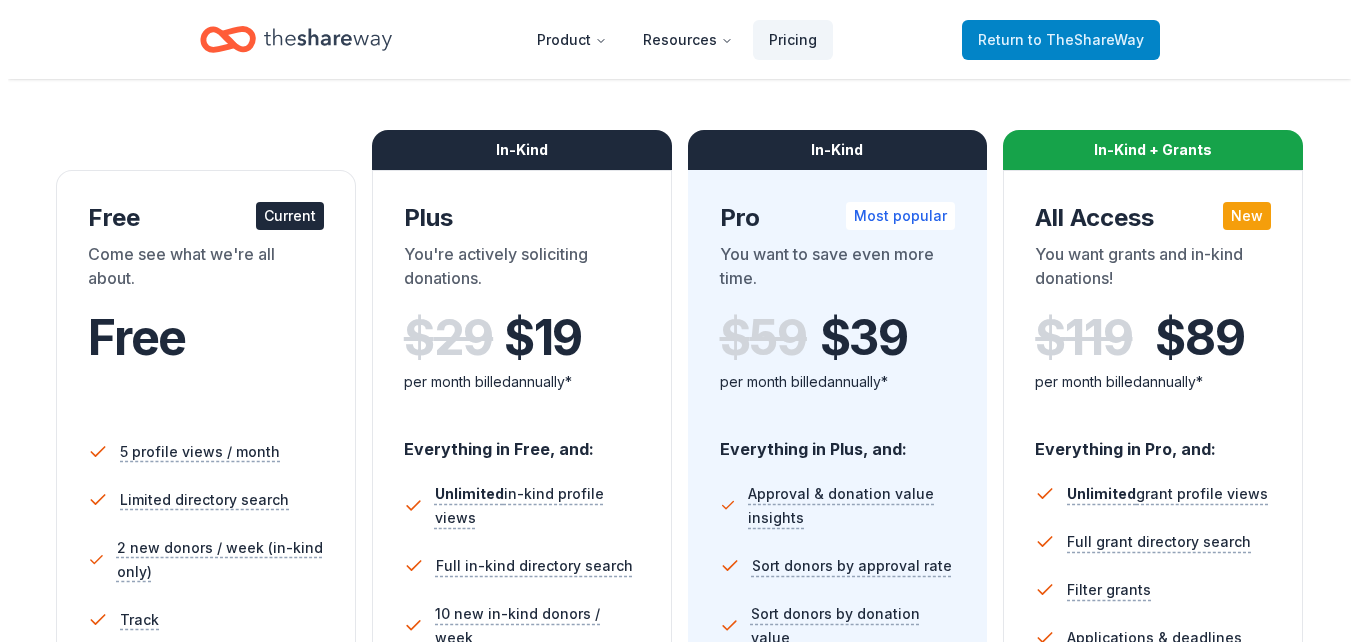 scroll, scrollTop: 0, scrollLeft: 0, axis: both 